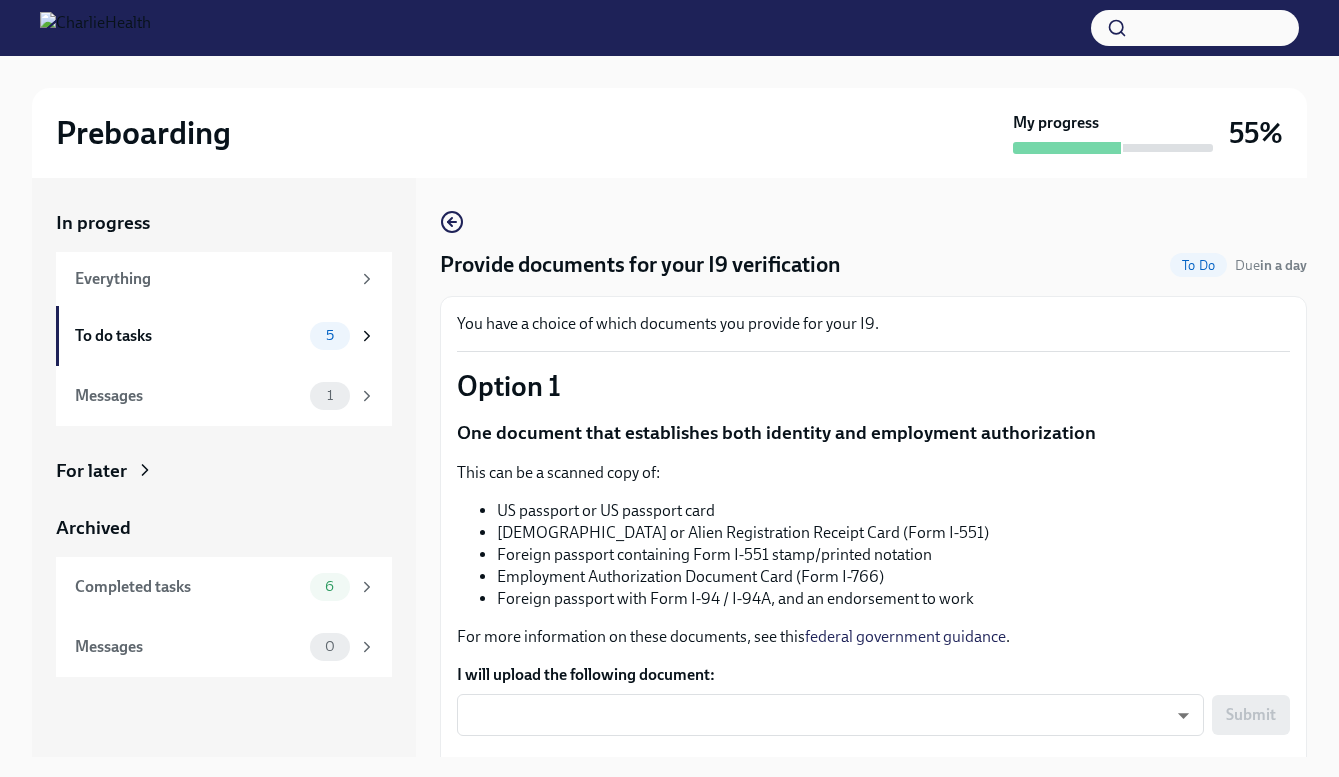 scroll, scrollTop: 36, scrollLeft: 0, axis: vertical 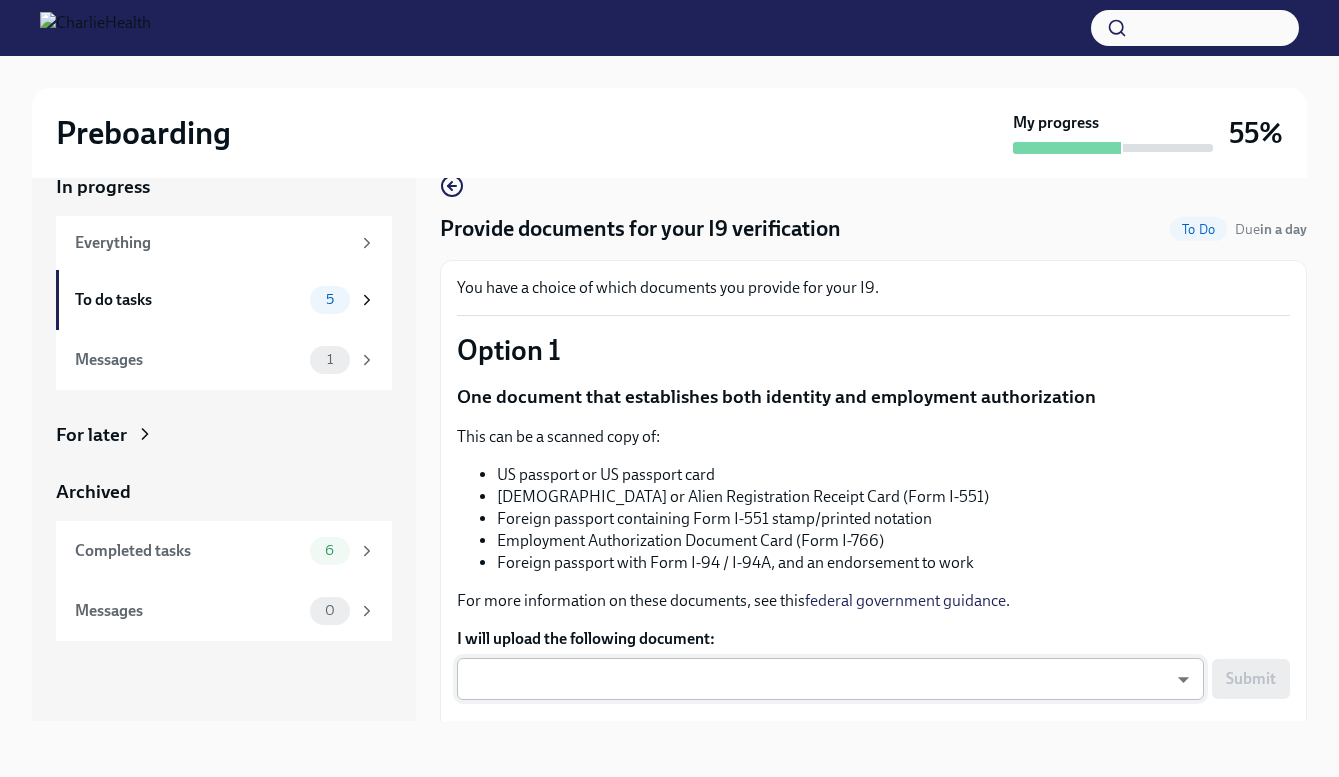 click on "Preboarding My progress 55% In progress Everything To do tasks 5 Messages 1 For later Archived Completed tasks 6 Messages 0 Provide documents for your I9 verification To Do Due  in a day You have a choice of which documents you provide for your I9. Option 1 One document that establishes both identity and employment authorization This can be a scanned copy of:
US passport or US passport card
[DEMOGRAPHIC_DATA] or Alien Registration Receipt Card (Form I-551)
Foreign passport containing Form I-551 stamp/printed notation
Employment Authorization Document Card (Form I-766)
Foreign passport with Form I-94 / I-94A, and an endorsement to work
For more information on these documents, see this  federal government guidance . I will upload the following document: ​ ​ Submit Upload one of these document types Option 2 One document that establishes identity, and a second document that establishes employment authorization Your  identity-establishing  document can be:" at bounding box center [669, 370] 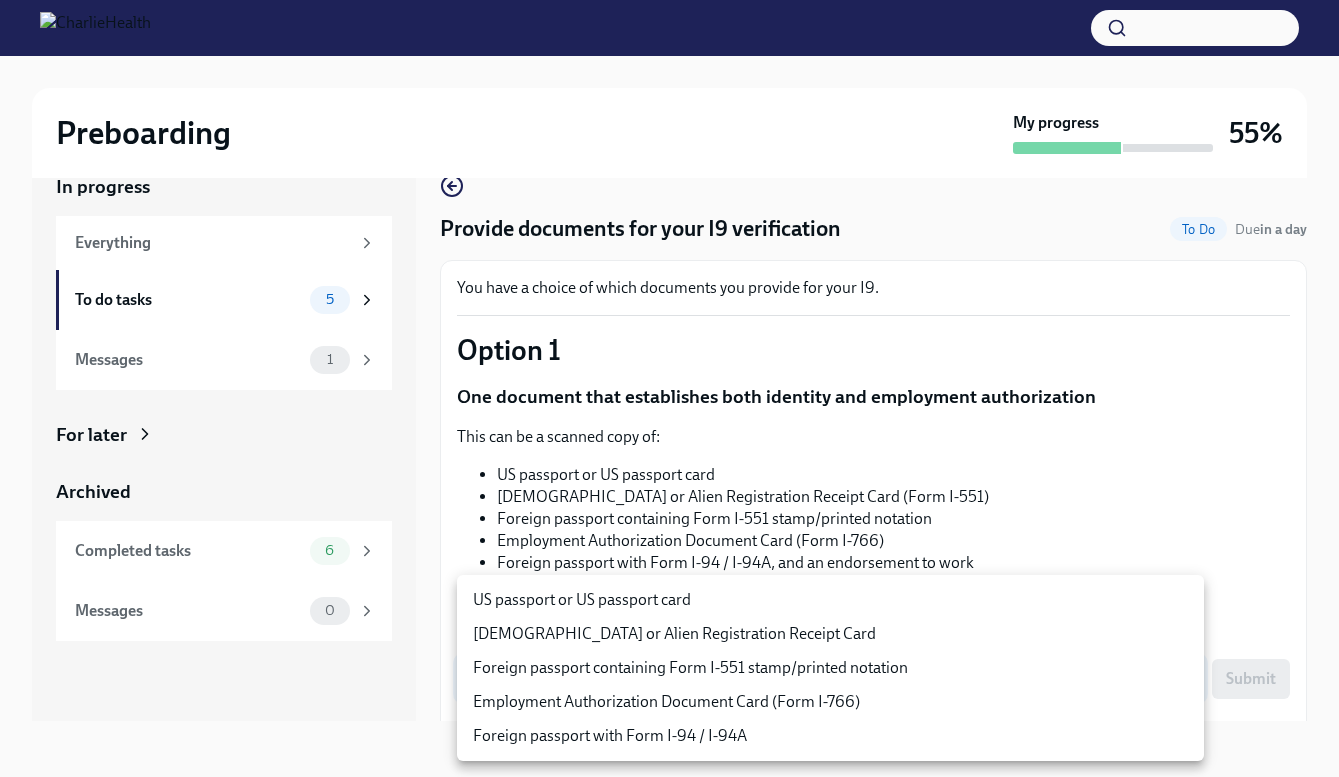 click at bounding box center [669, 388] 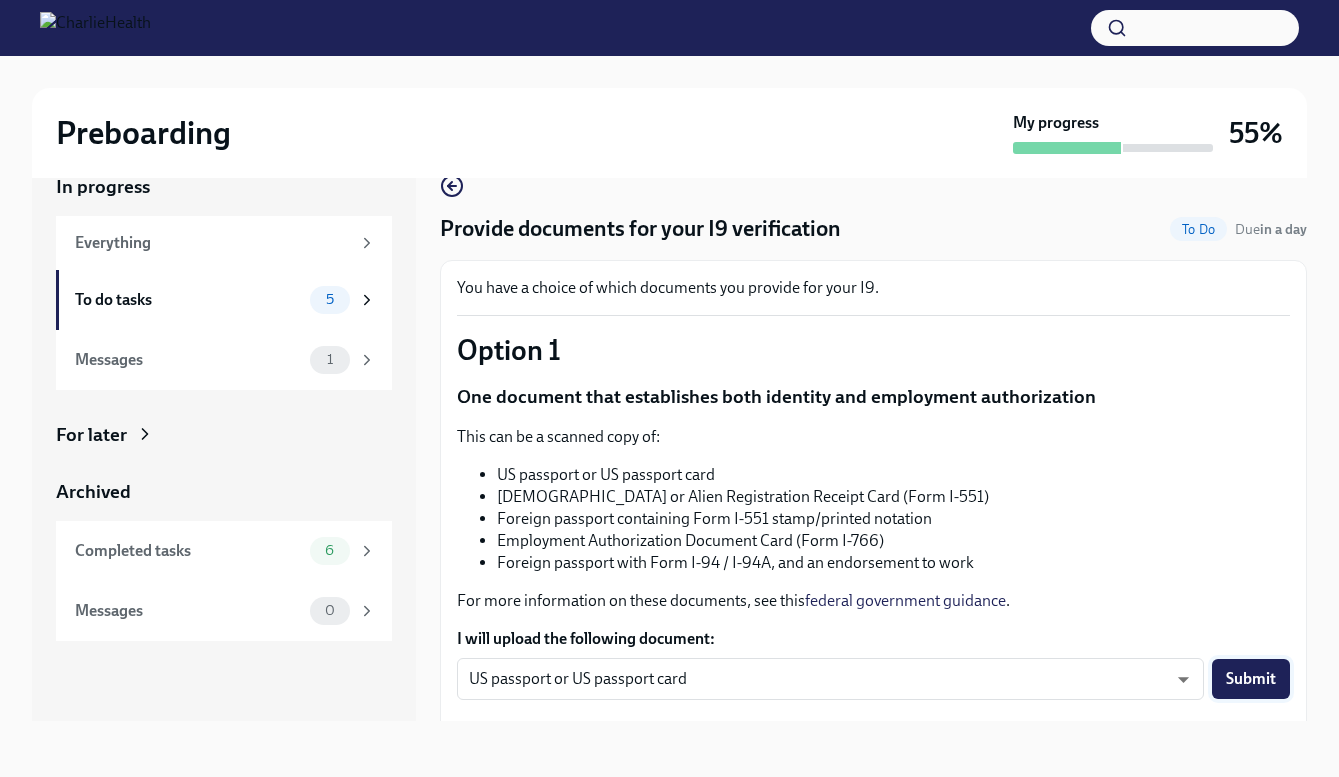 click on "Submit" at bounding box center (1251, 679) 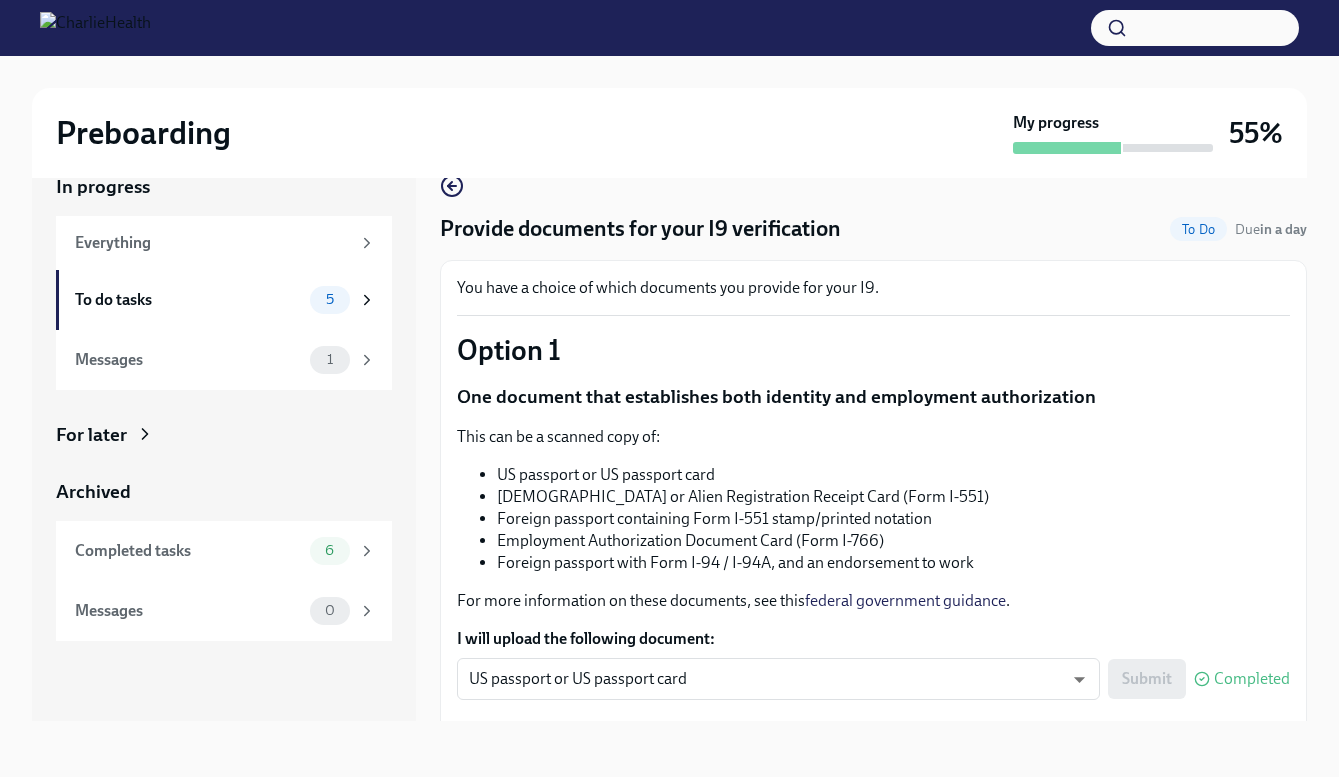 click on "Employment Authorization Document Card (Form I-766)" at bounding box center (893, 541) 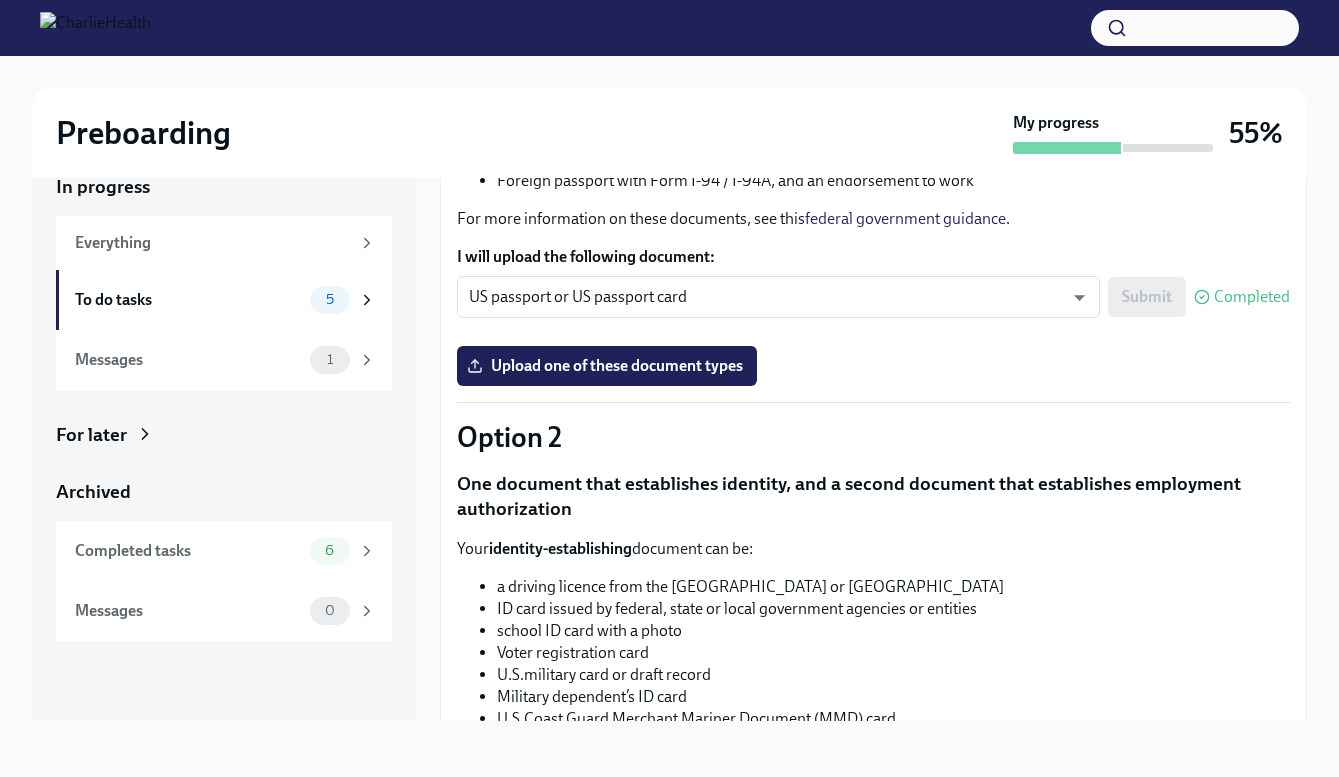 scroll, scrollTop: 359, scrollLeft: 0, axis: vertical 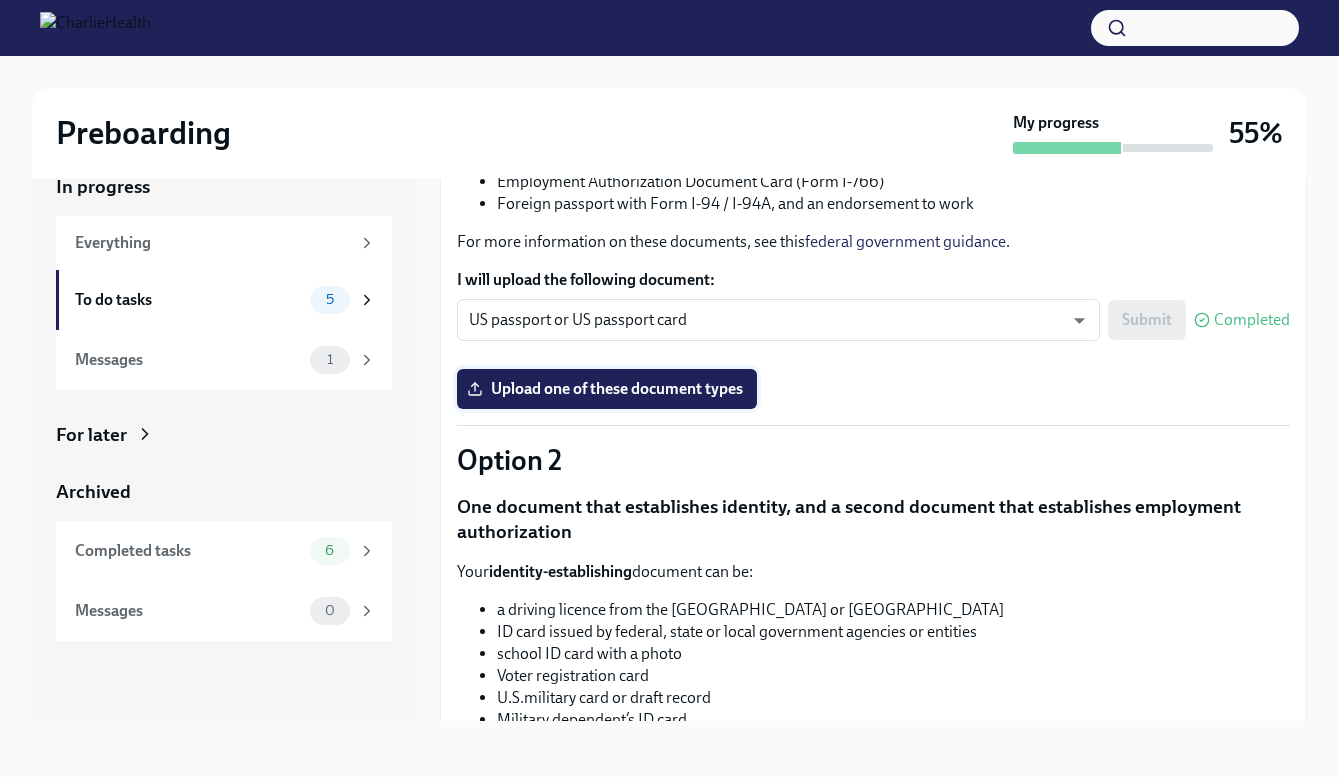 click on "Upload one of these document types" at bounding box center (607, 389) 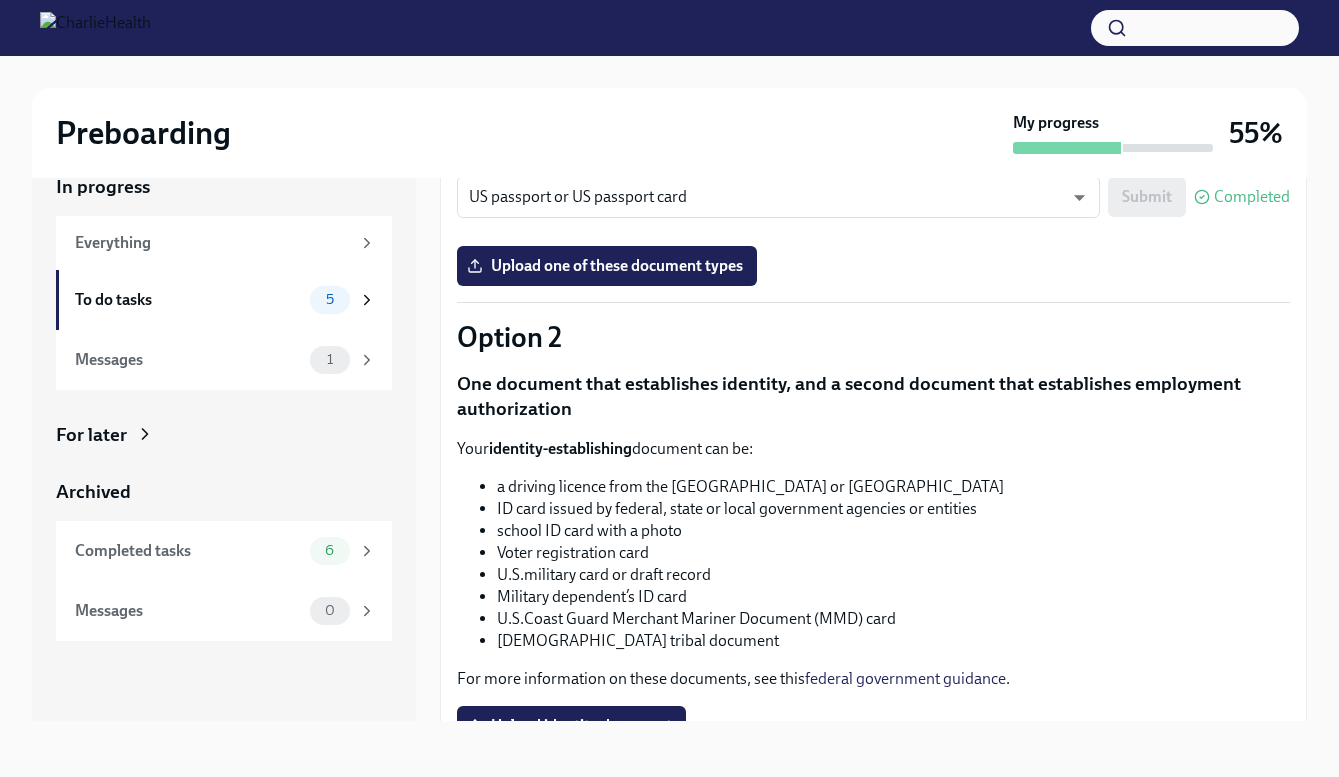 scroll, scrollTop: 550, scrollLeft: 0, axis: vertical 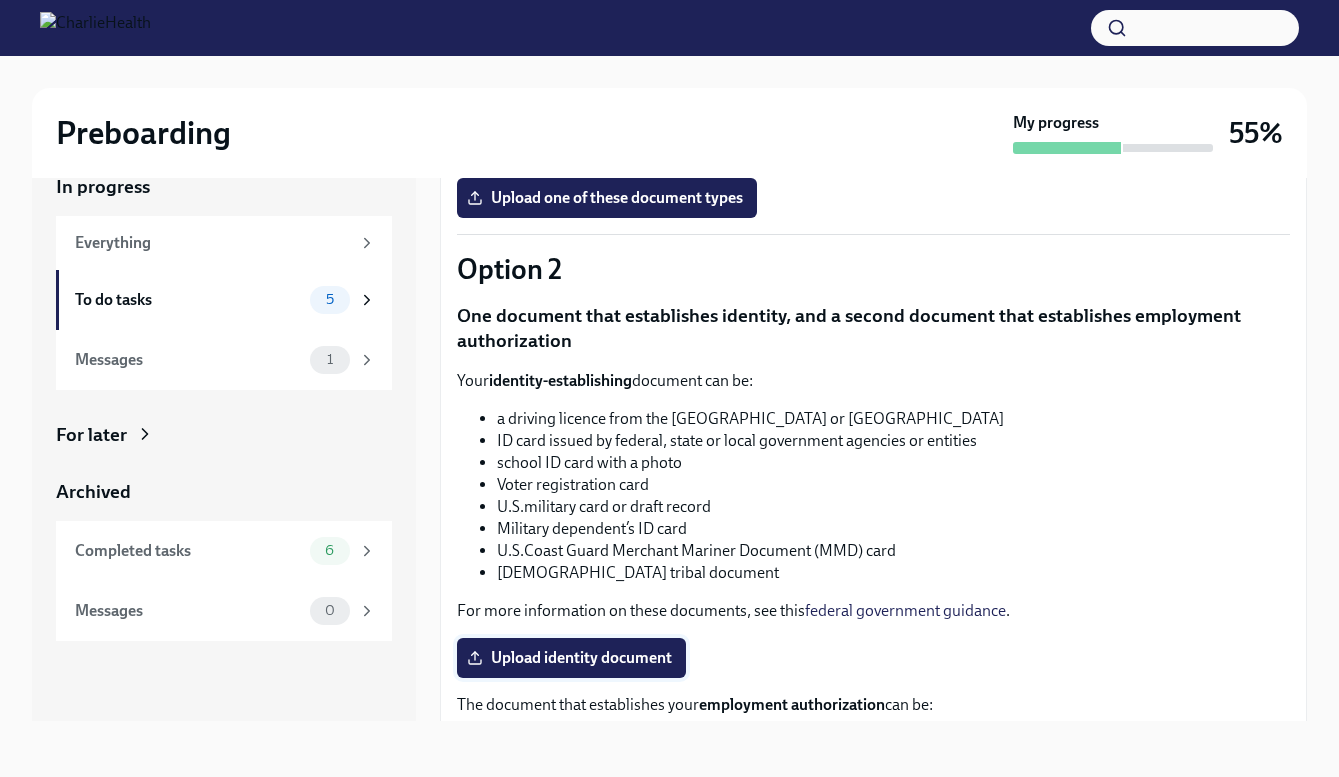 click on "Upload identity document" at bounding box center [571, 658] 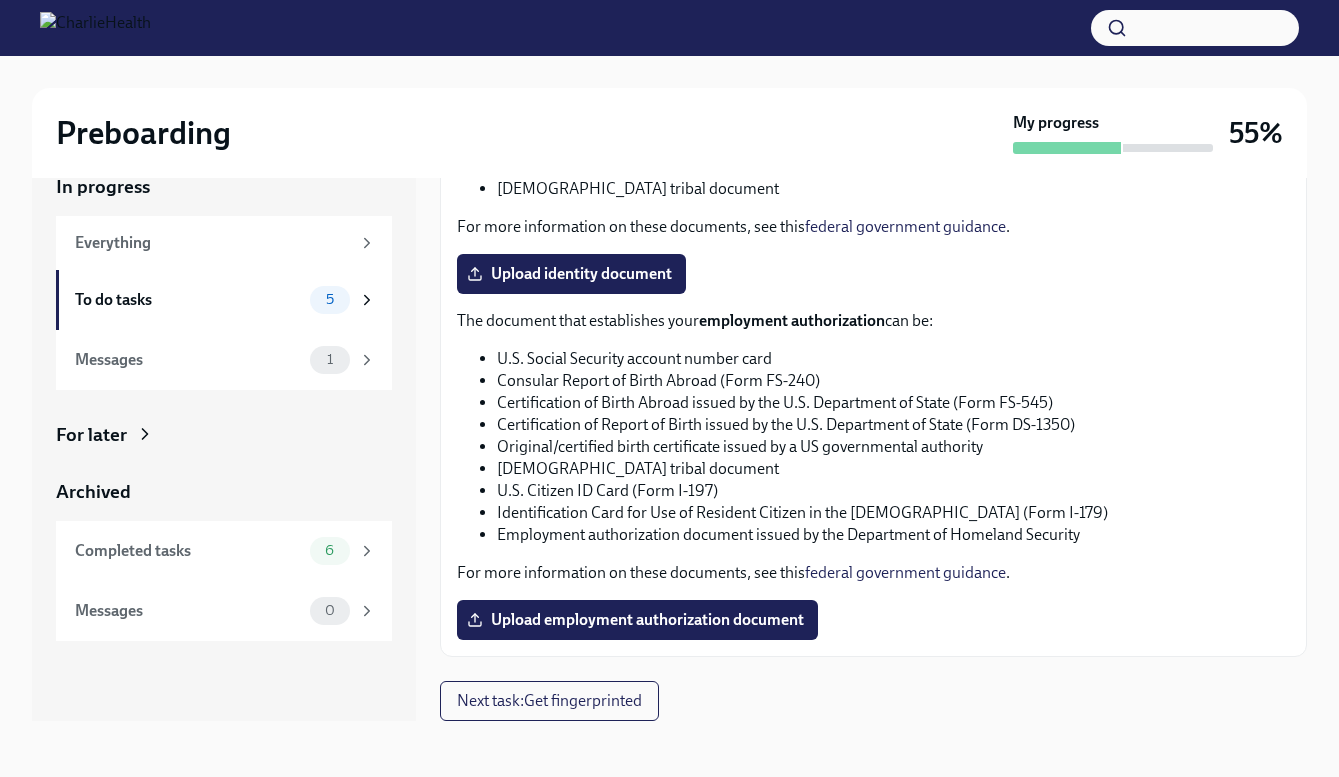 scroll, scrollTop: 932, scrollLeft: 0, axis: vertical 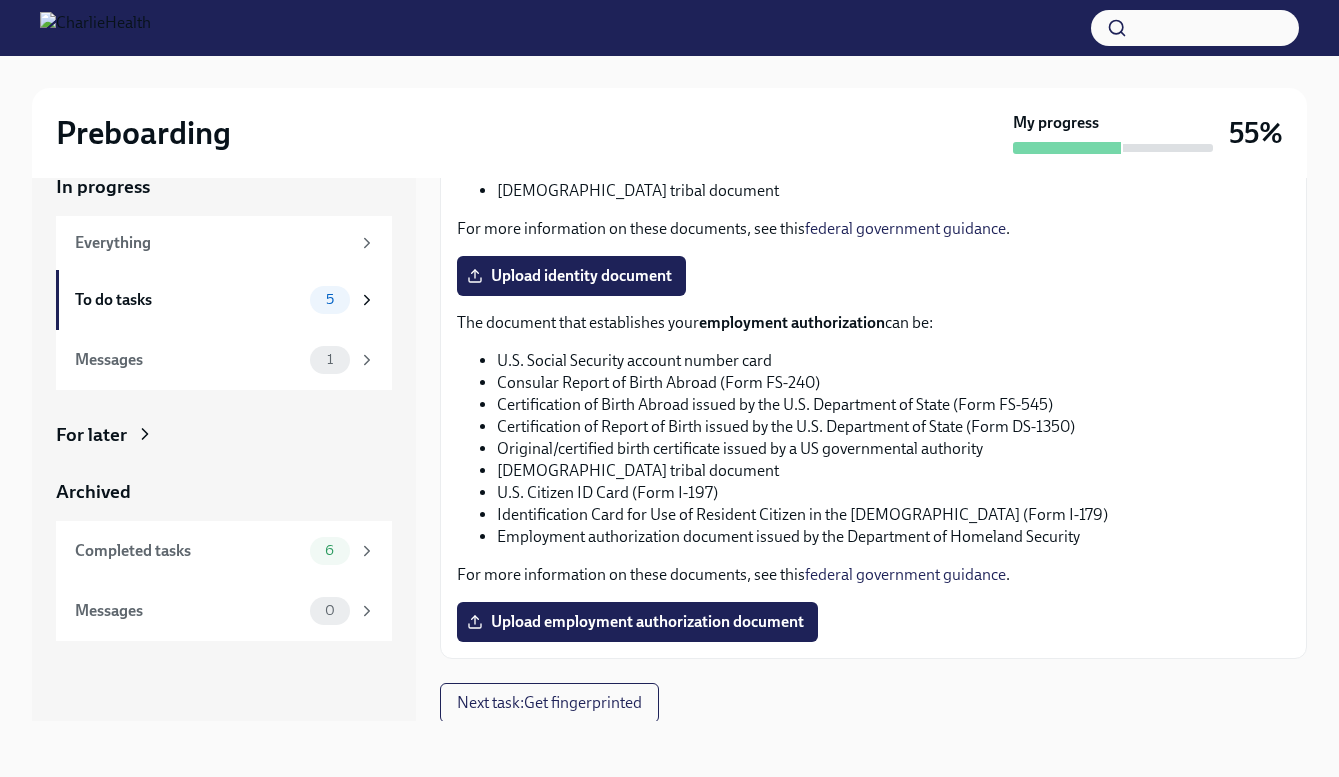 click on "Upload identity document" at bounding box center (873, 276) 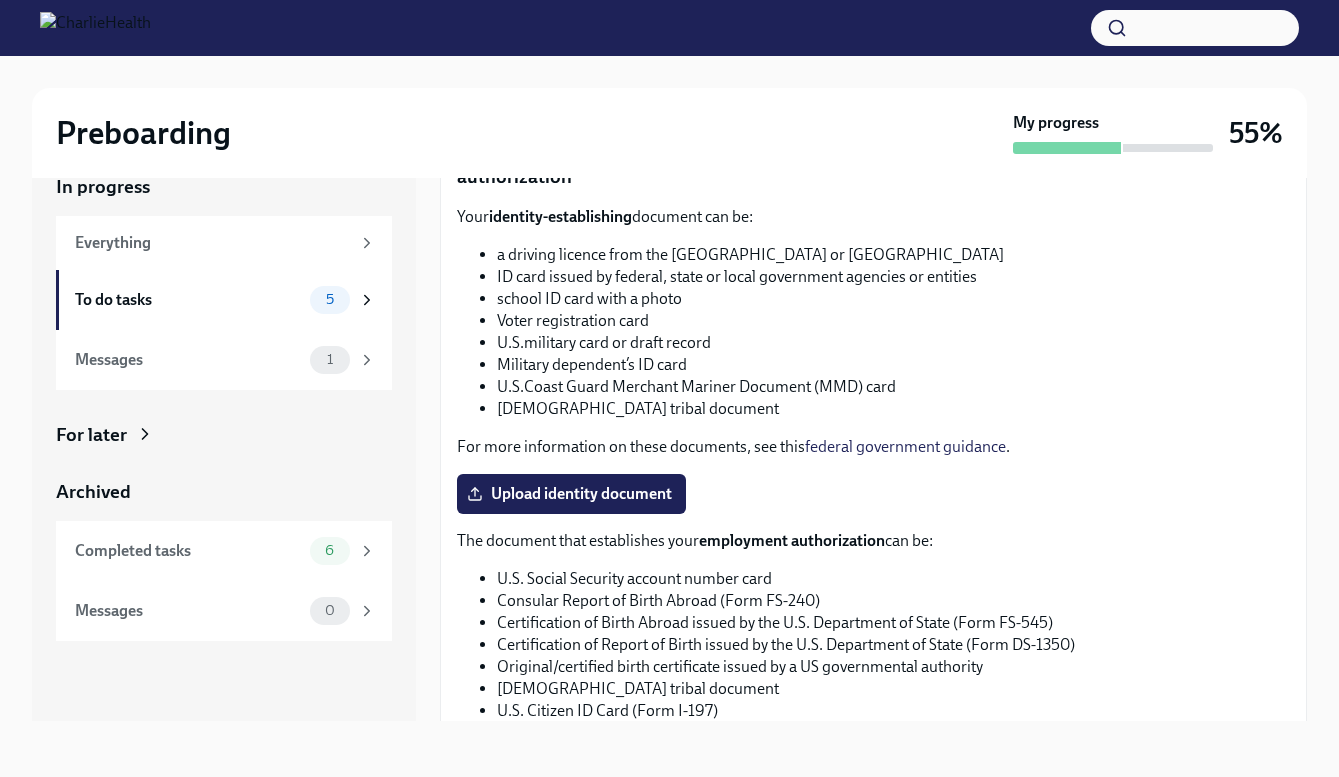 scroll, scrollTop: 708, scrollLeft: 0, axis: vertical 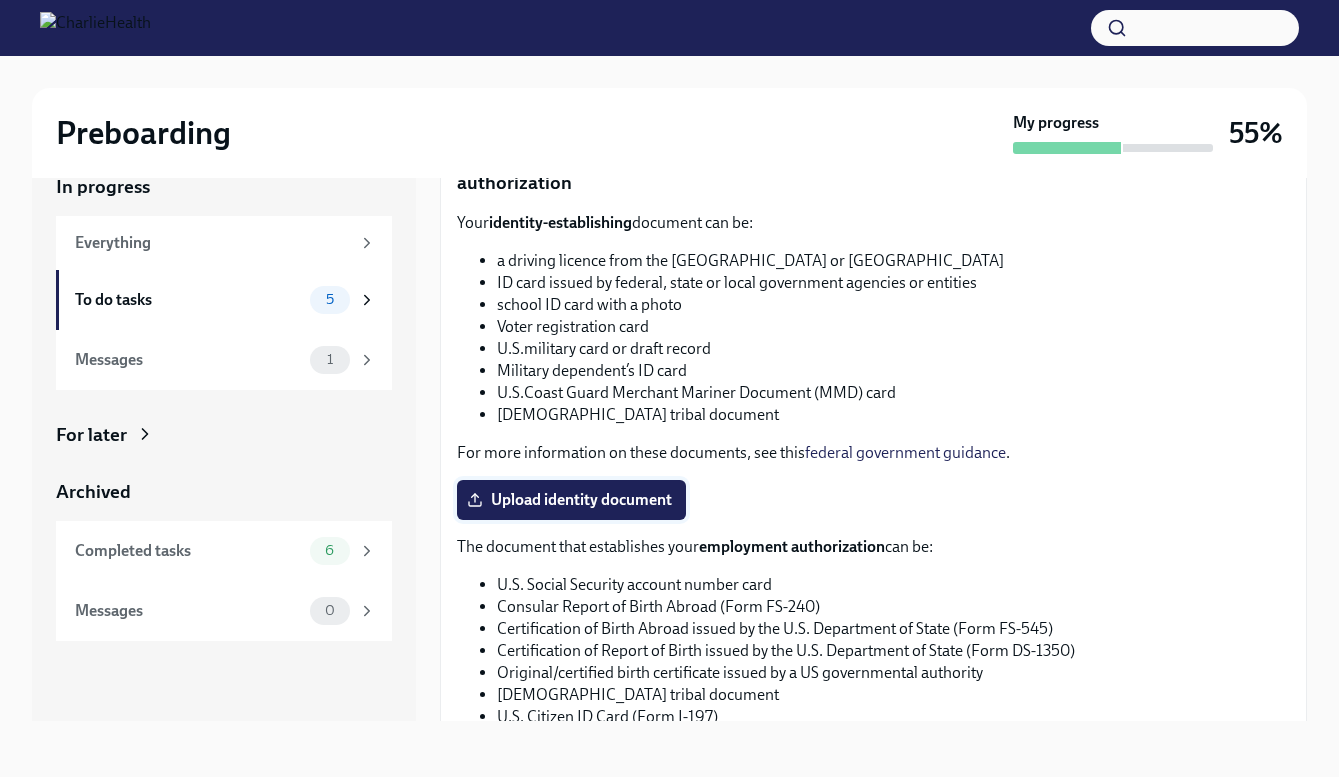 click on "Upload identity document" at bounding box center (571, 500) 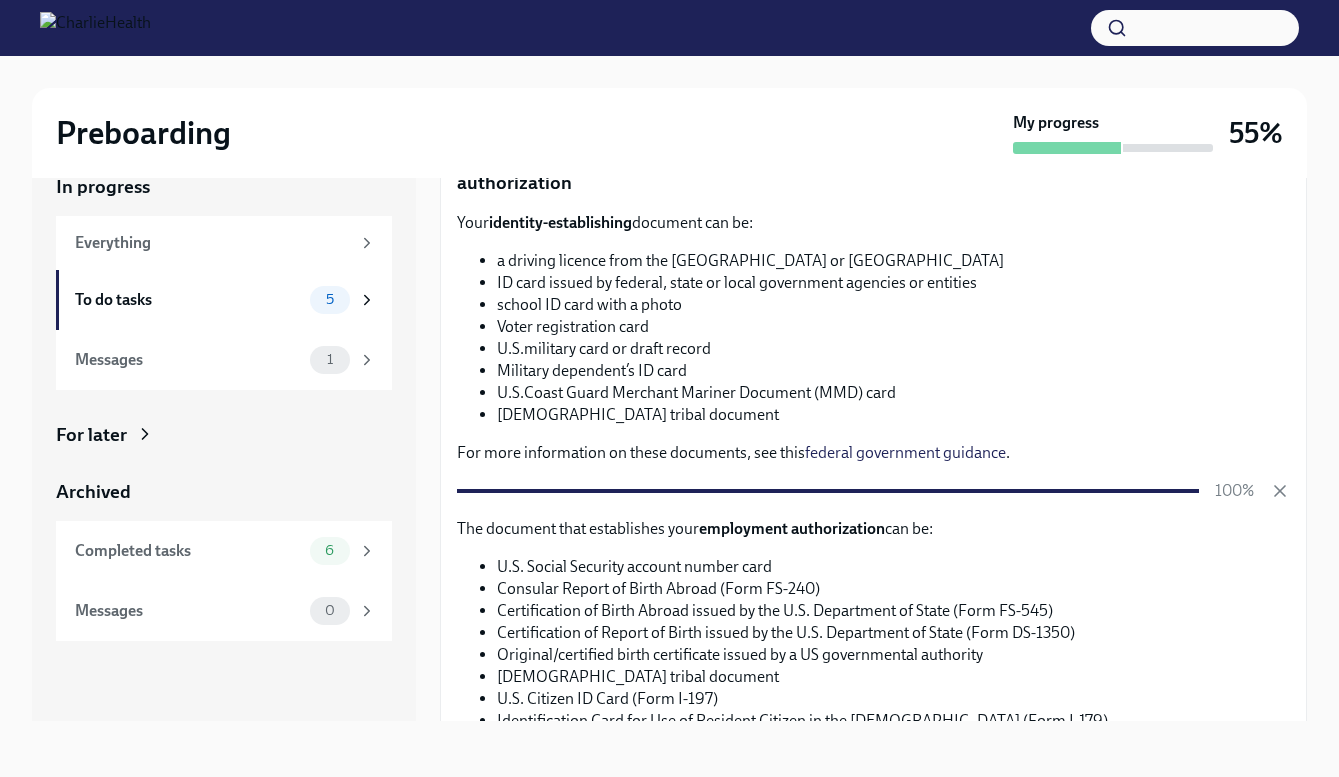 scroll, scrollTop: 36, scrollLeft: 0, axis: vertical 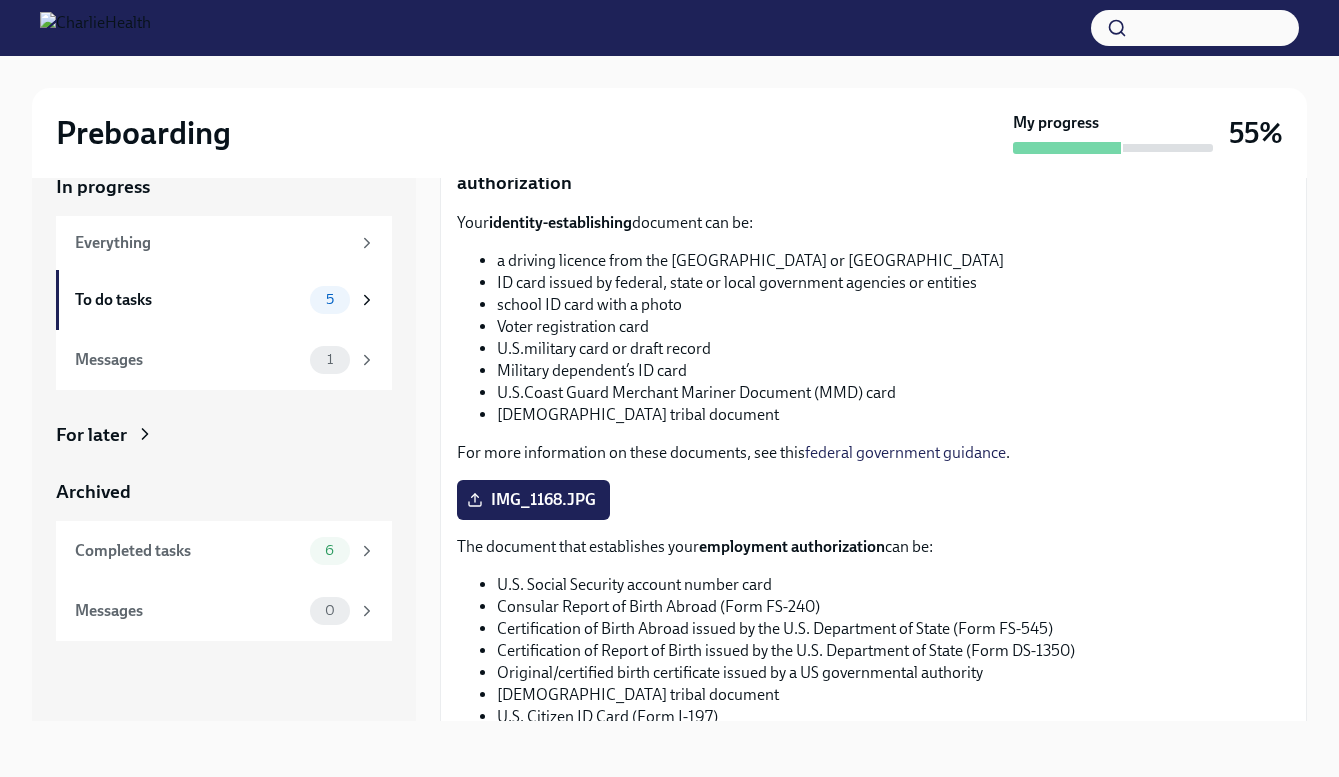 click on "IMG_1168.JPG" at bounding box center [873, 500] 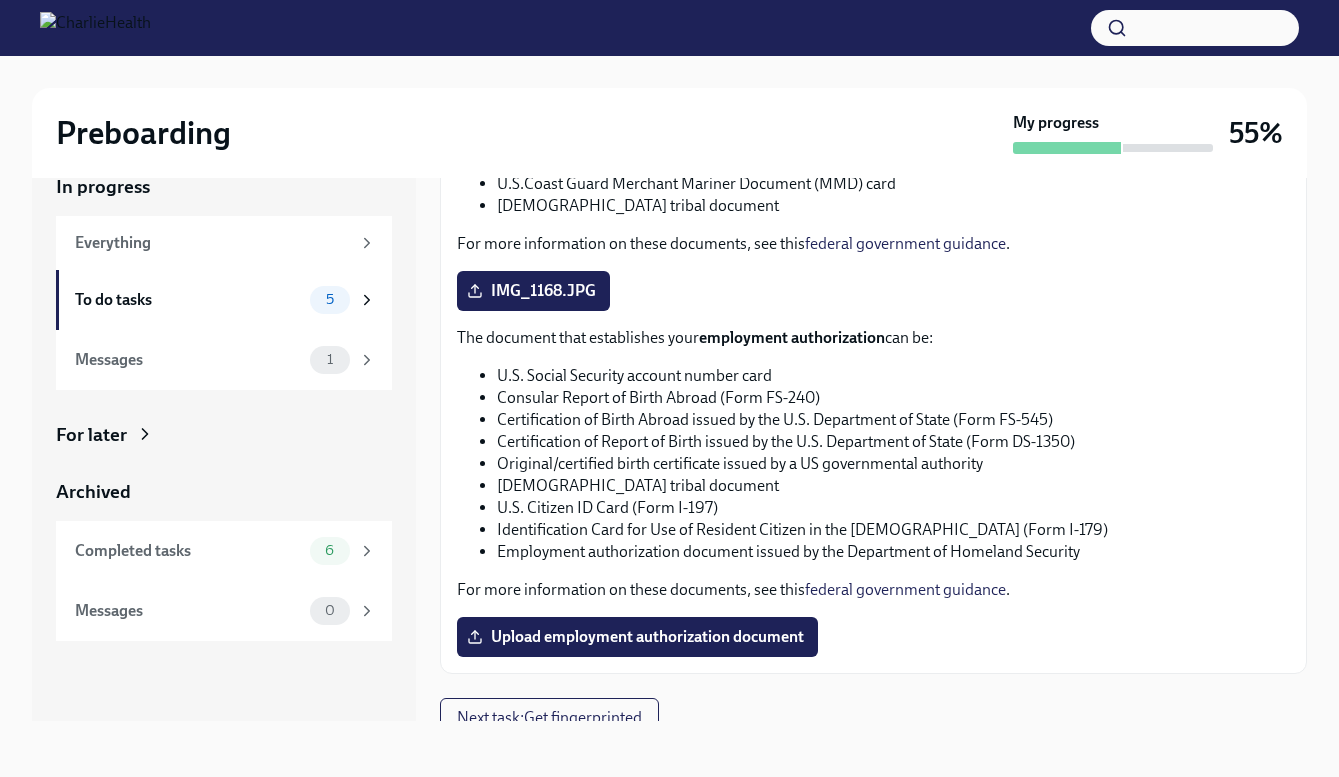 scroll, scrollTop: 918, scrollLeft: 0, axis: vertical 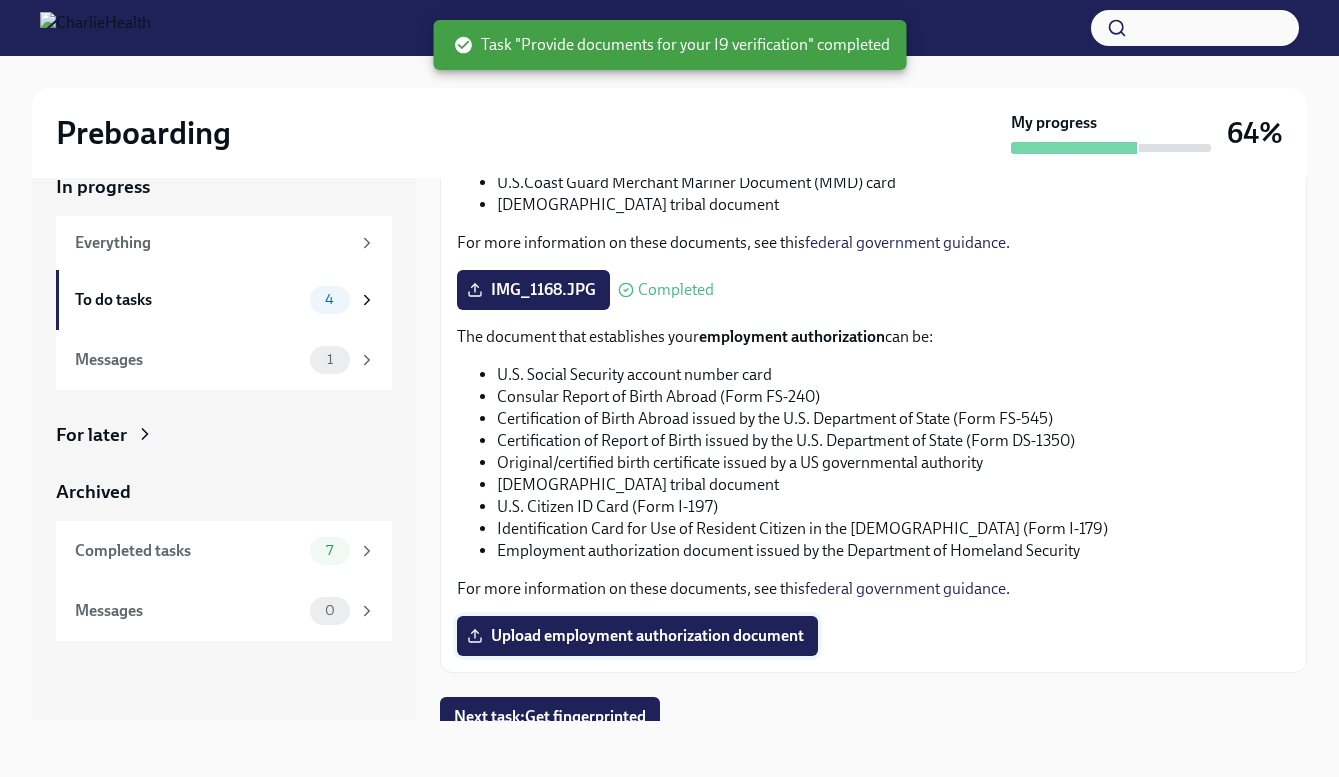 click on "Upload employment authorization document" at bounding box center (637, 636) 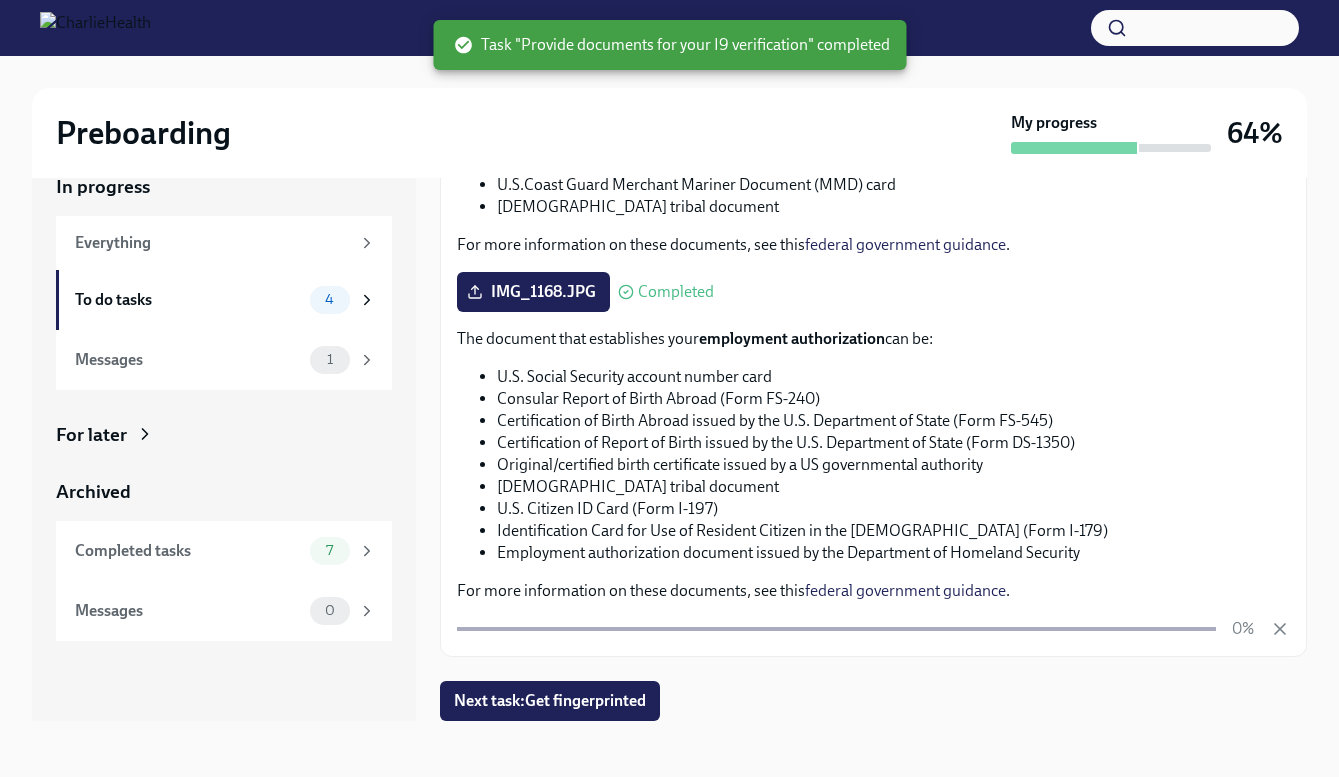 scroll, scrollTop: 914, scrollLeft: 0, axis: vertical 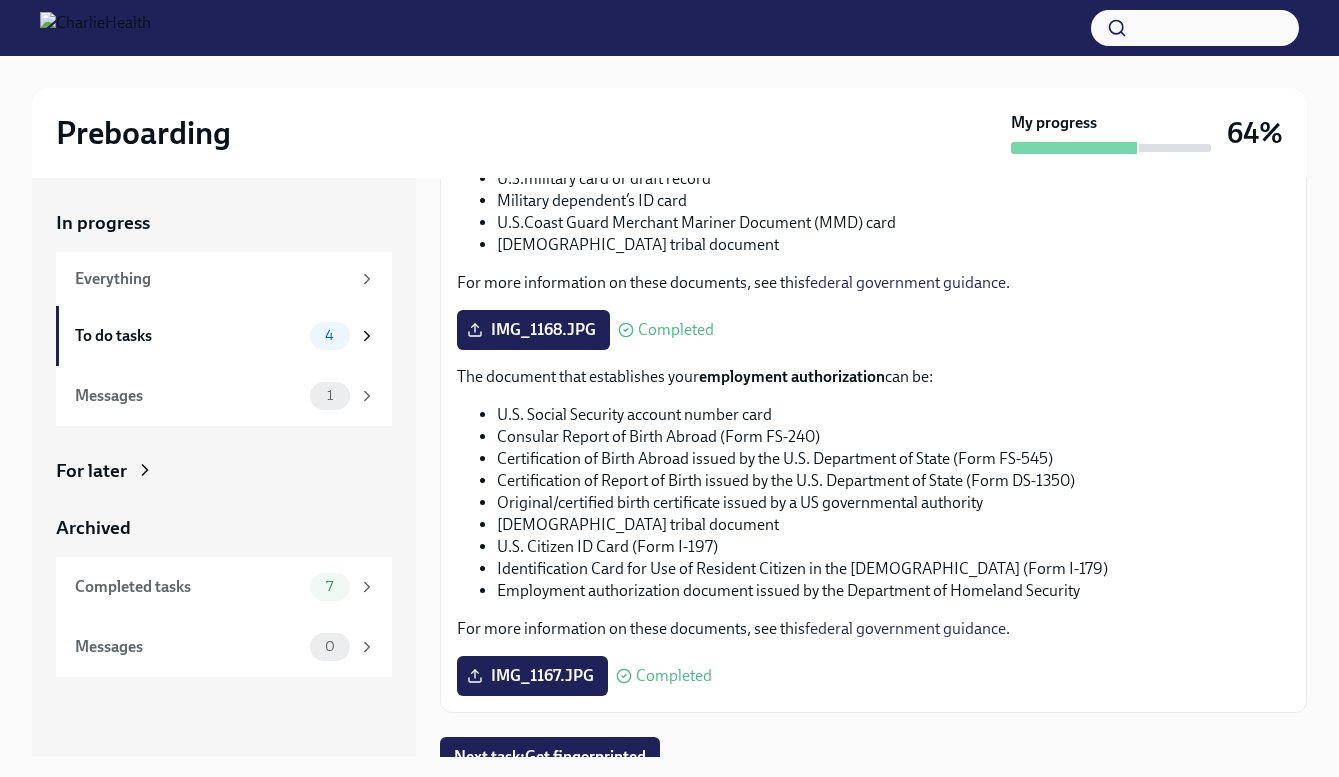 click on "Provide documents for your I9 verification Done Due  in a day You have a choice of which documents you provide for your I9. Option 1 One document that establishes both identity and employment authorization This can be a scanned copy of:
US passport or US passport card
[DEMOGRAPHIC_DATA] or Alien Registration Receipt Card (Form I-551)
Foreign passport containing Form I-551 stamp/printed notation
Employment Authorization Document Card (Form I-766)
Foreign passport with Form I-94 / I-94A, and an endorsement to work
For more information on these documents, see this  federal government guidance . I will upload the following document: US passport or US passport card KnYOjnC8x ​ Submit Completed Upload one of these document types Option 2 One document that establishes identity, and a second document that establishes employment authorization Your  identity-establishing  document can be:
a driving licence from the [GEOGRAPHIC_DATA] or [GEOGRAPHIC_DATA]
school ID card with a photo
Voter registration card" at bounding box center [873, 36] 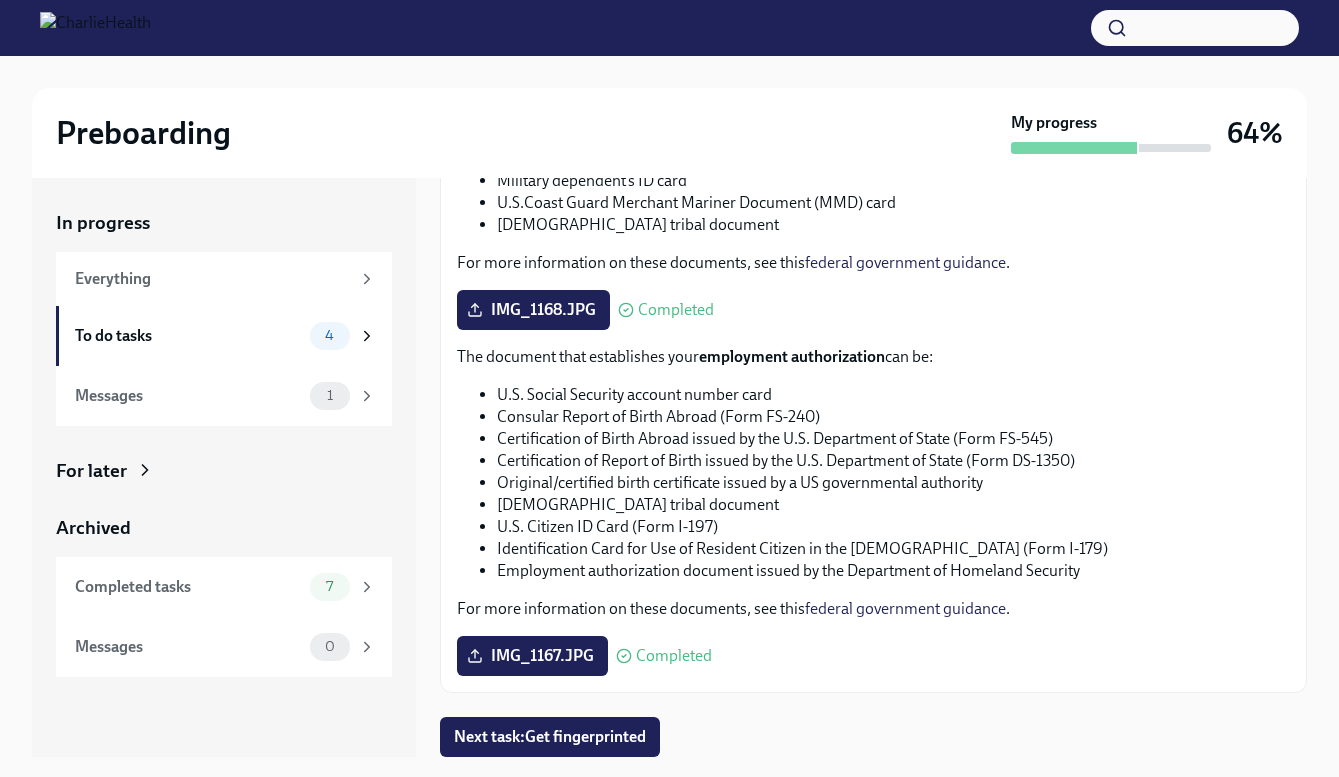scroll, scrollTop: 932, scrollLeft: 0, axis: vertical 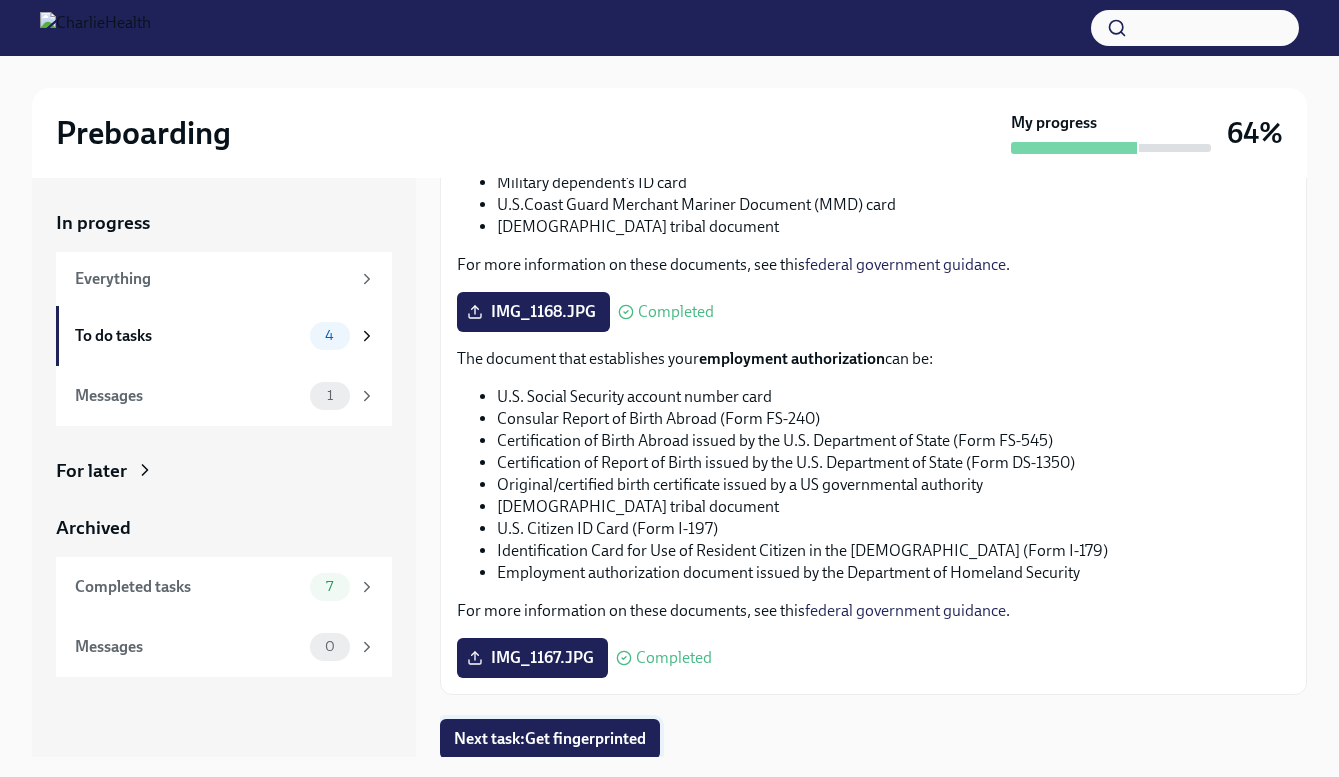 click on "Next task :  Get fingerprinted" at bounding box center (550, 739) 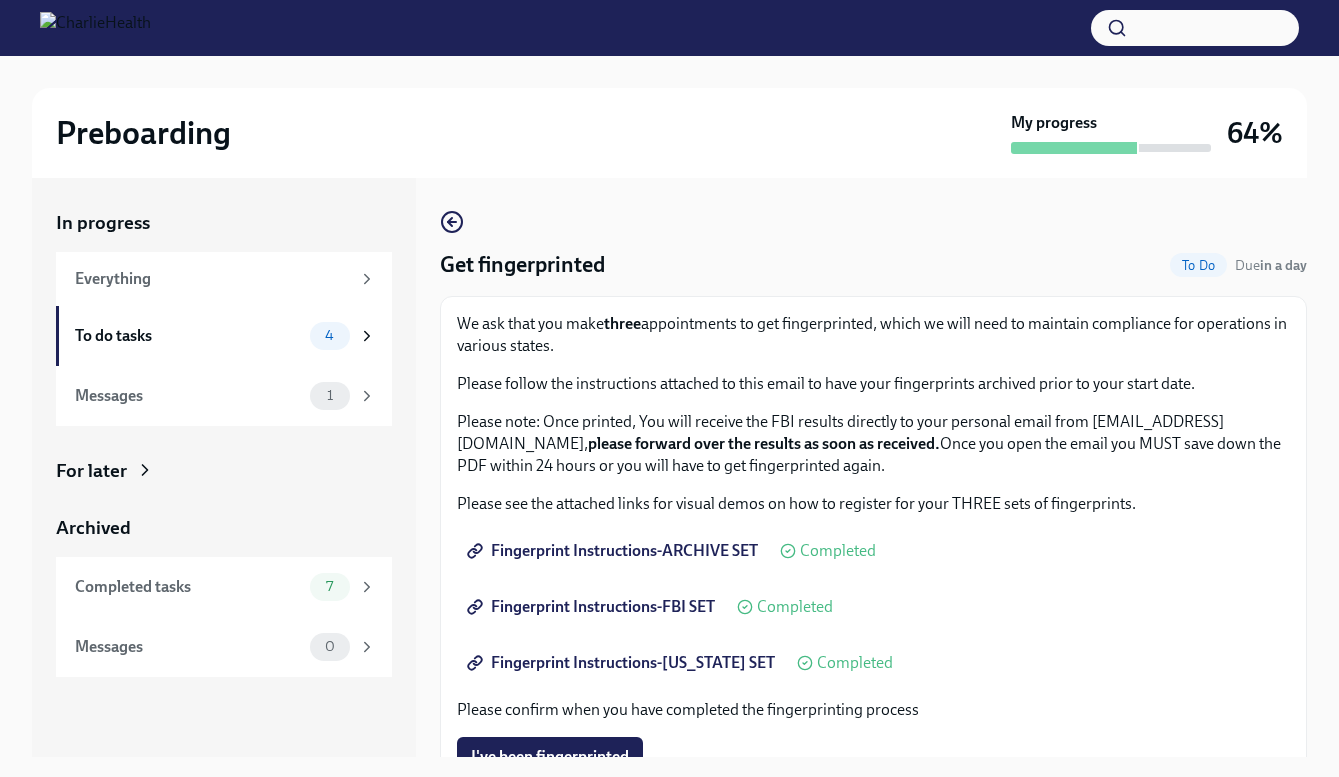 type 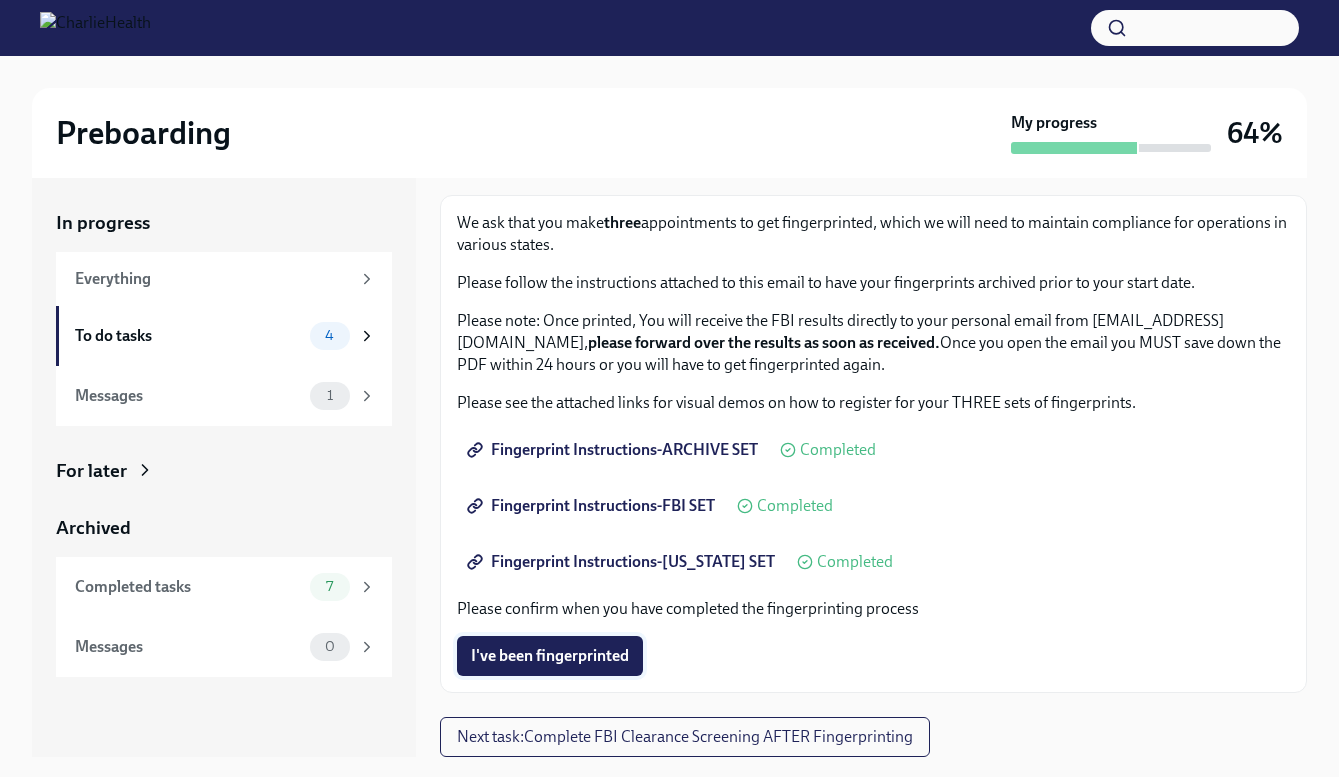 scroll, scrollTop: 101, scrollLeft: 0, axis: vertical 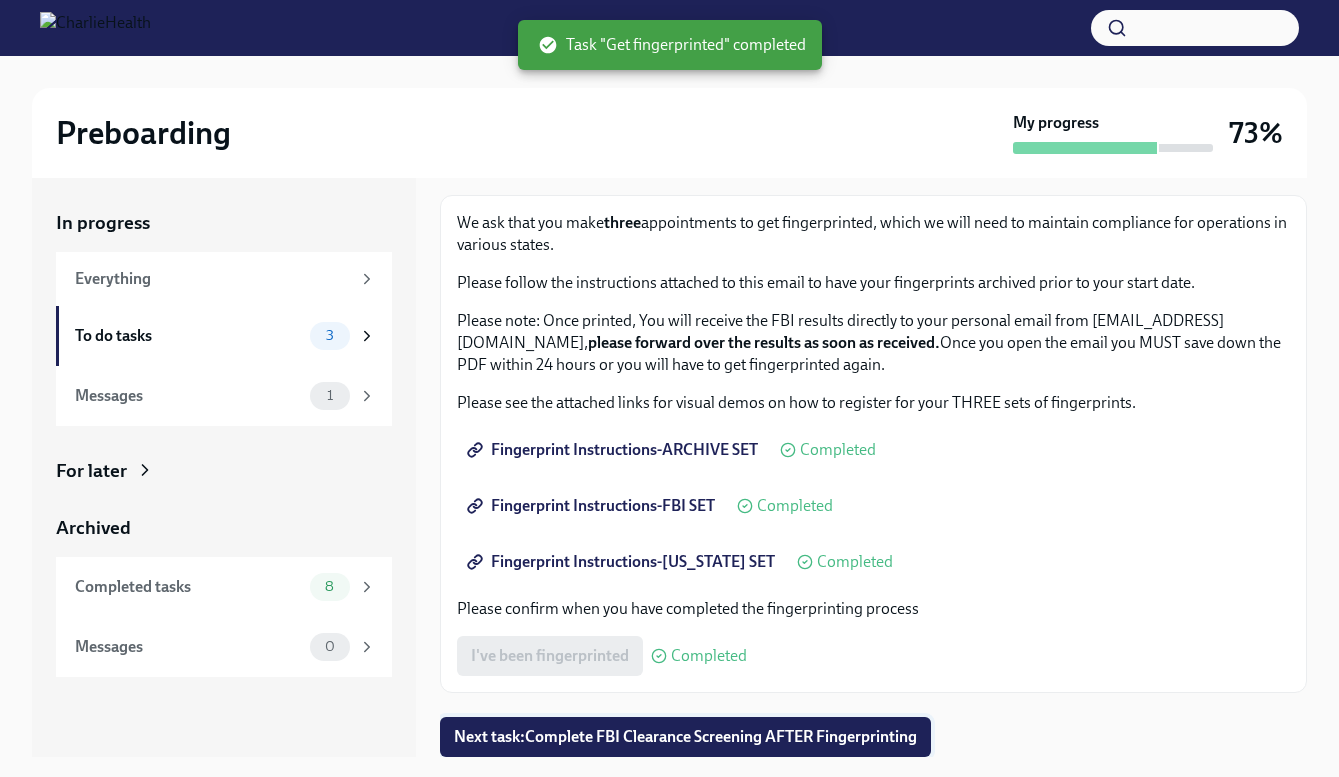 click on "Next task :  Complete FBI Clearance Screening AFTER Fingerprinting" at bounding box center (685, 737) 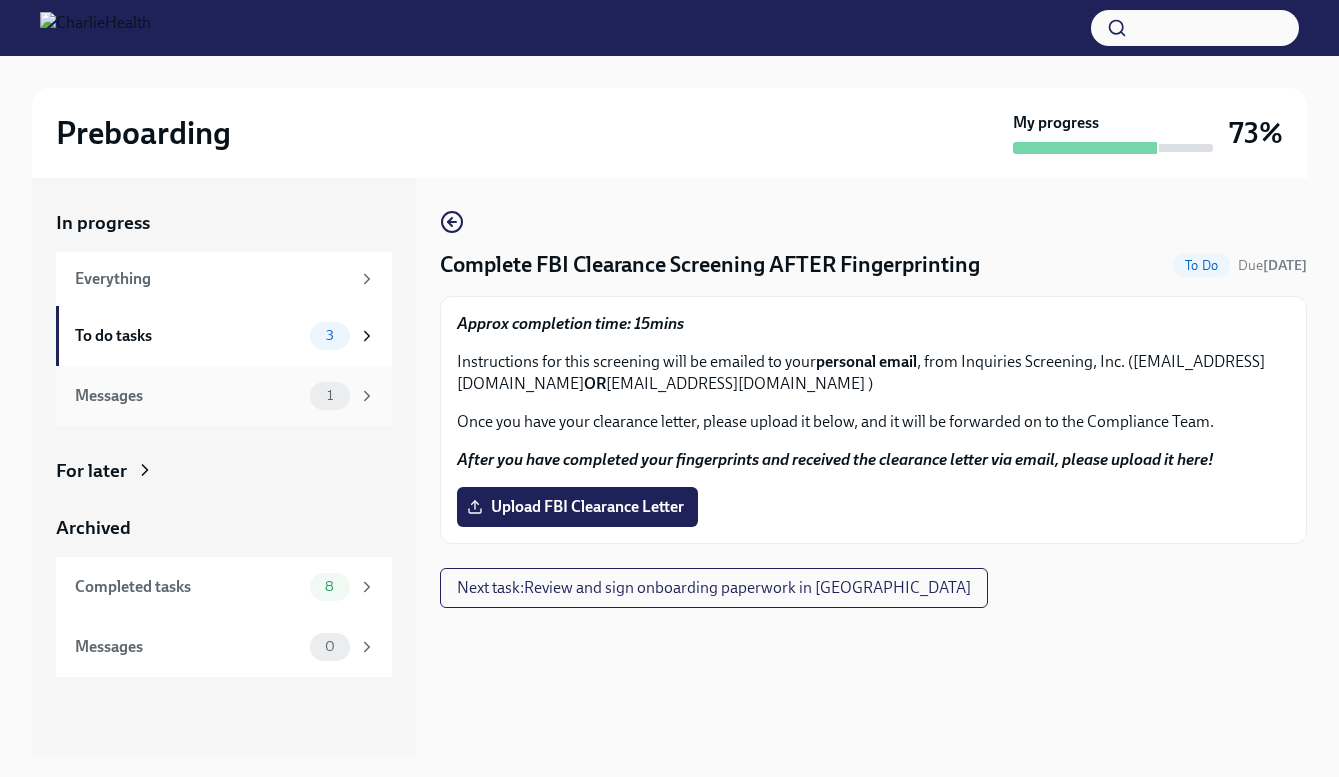 click on "1" at bounding box center (330, 395) 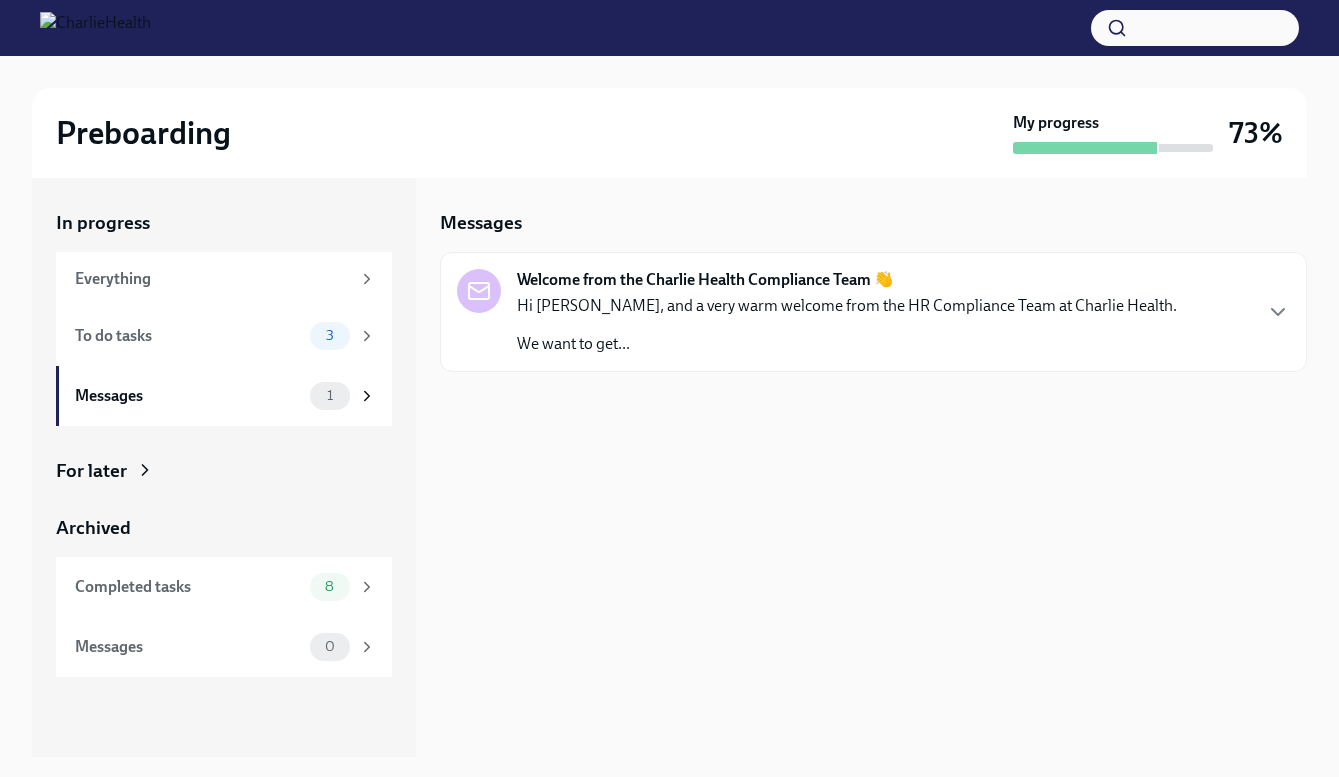 click on "We want to get..." at bounding box center [847, 344] 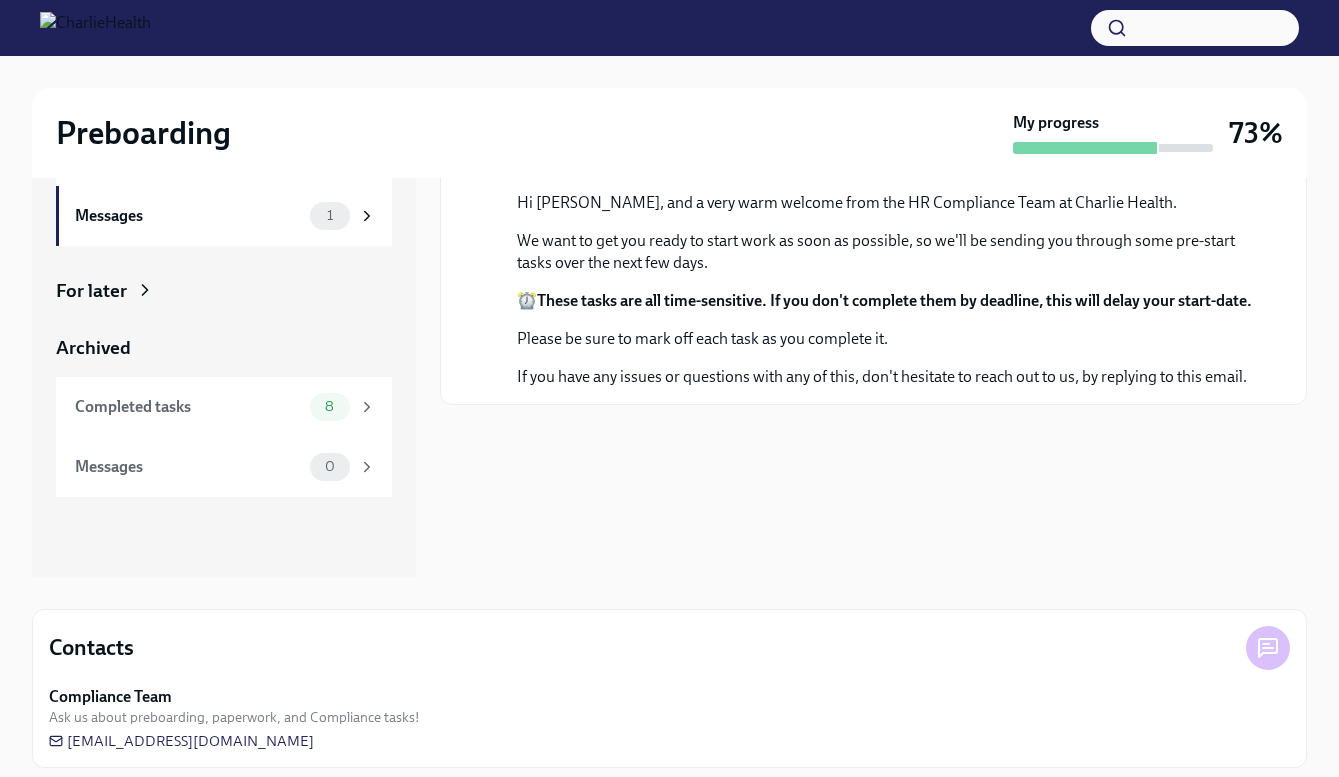 scroll, scrollTop: 196, scrollLeft: 0, axis: vertical 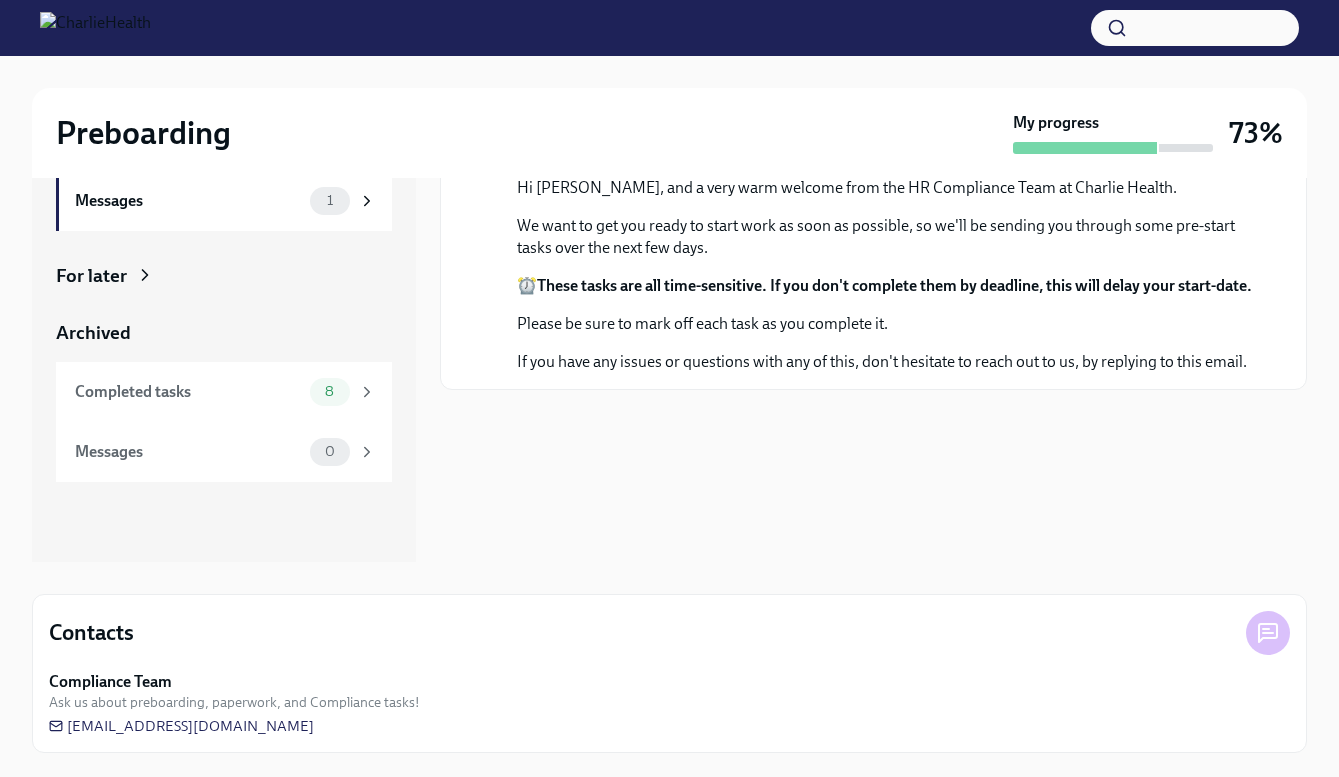 click on "These tasks are all time-sensitive. If you don't complete them by deadline, this will delay your start-date." at bounding box center [894, 285] 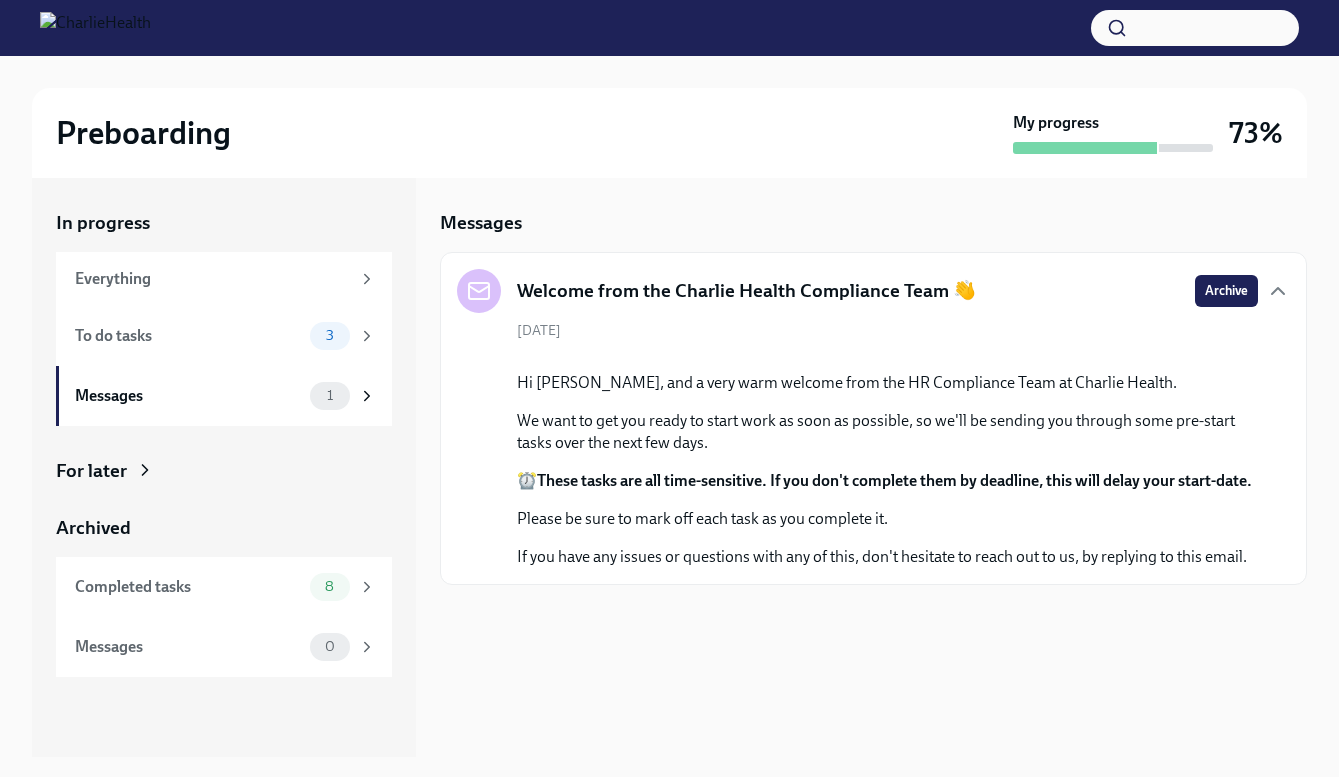 scroll, scrollTop: 0, scrollLeft: 0, axis: both 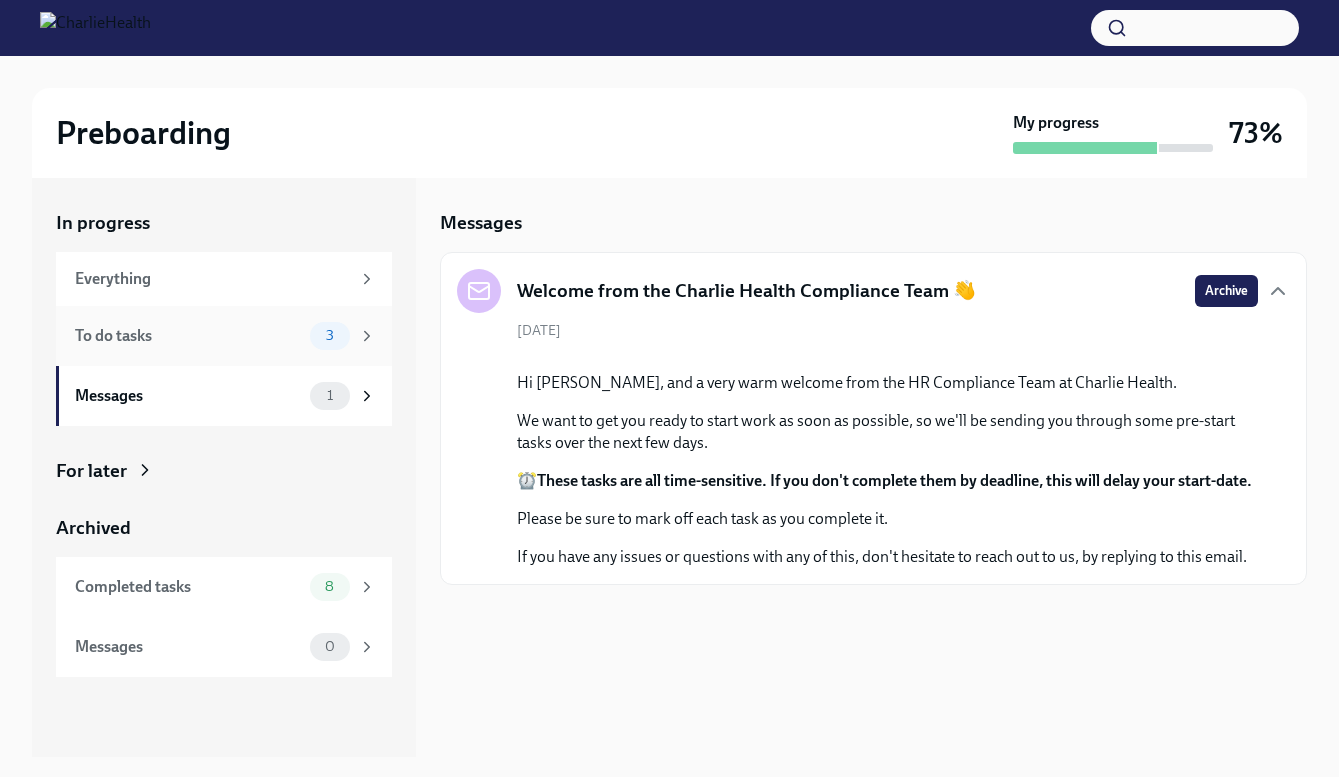 click on "To do tasks 3" at bounding box center (225, 336) 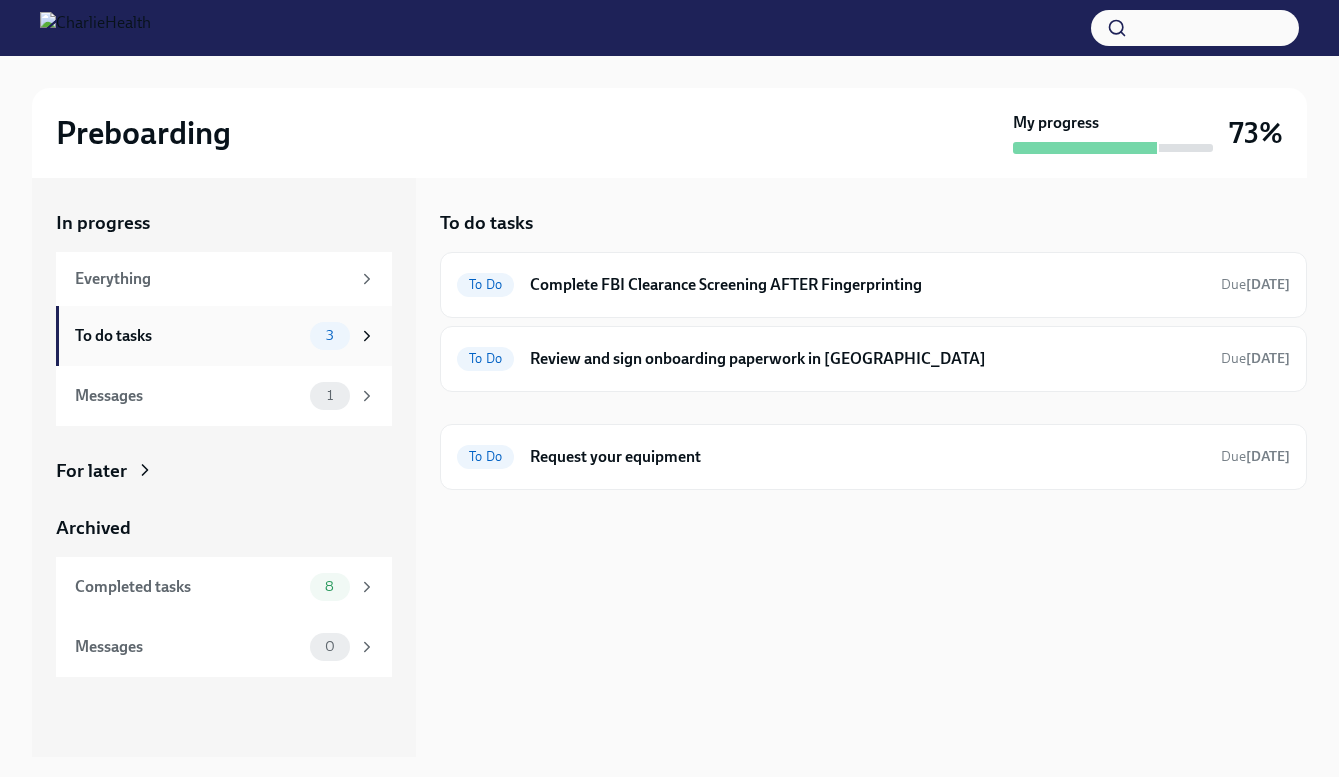 scroll, scrollTop: 0, scrollLeft: 0, axis: both 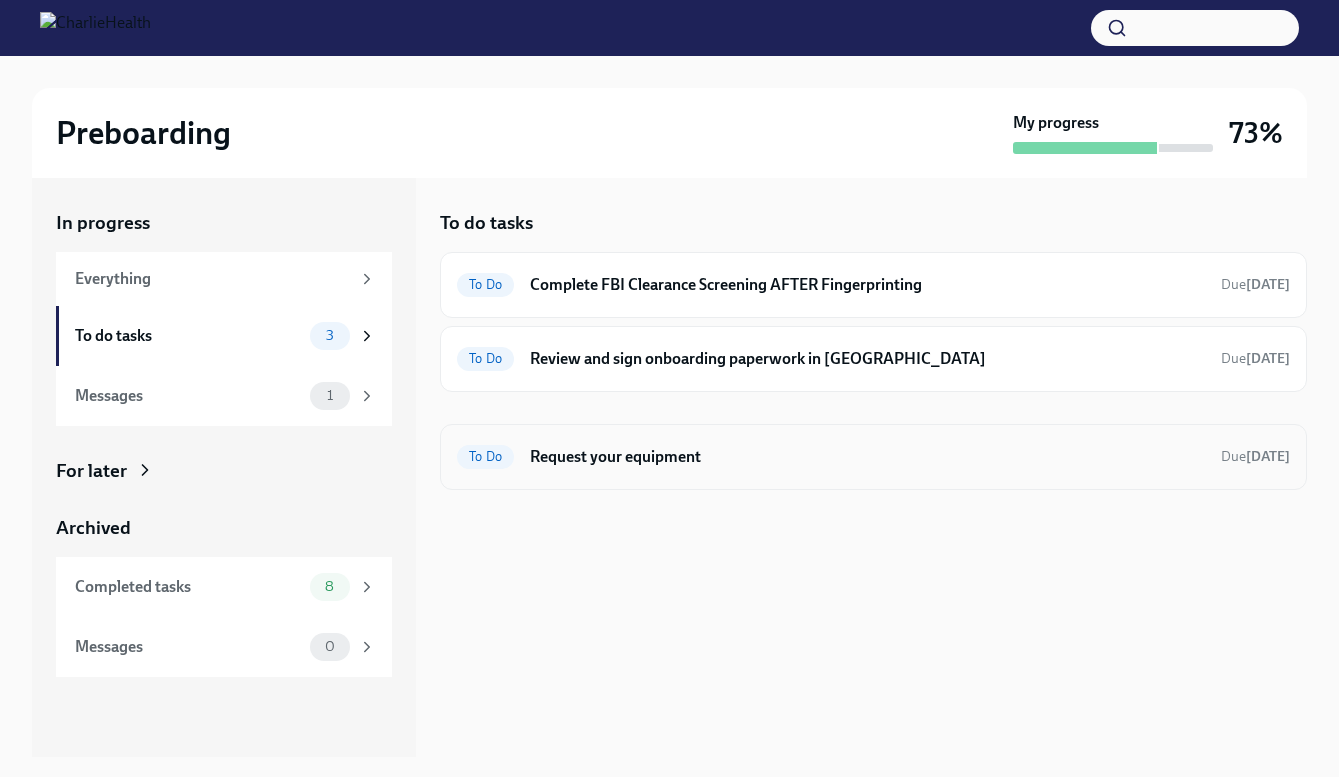click on "Request your equipment" at bounding box center [867, 457] 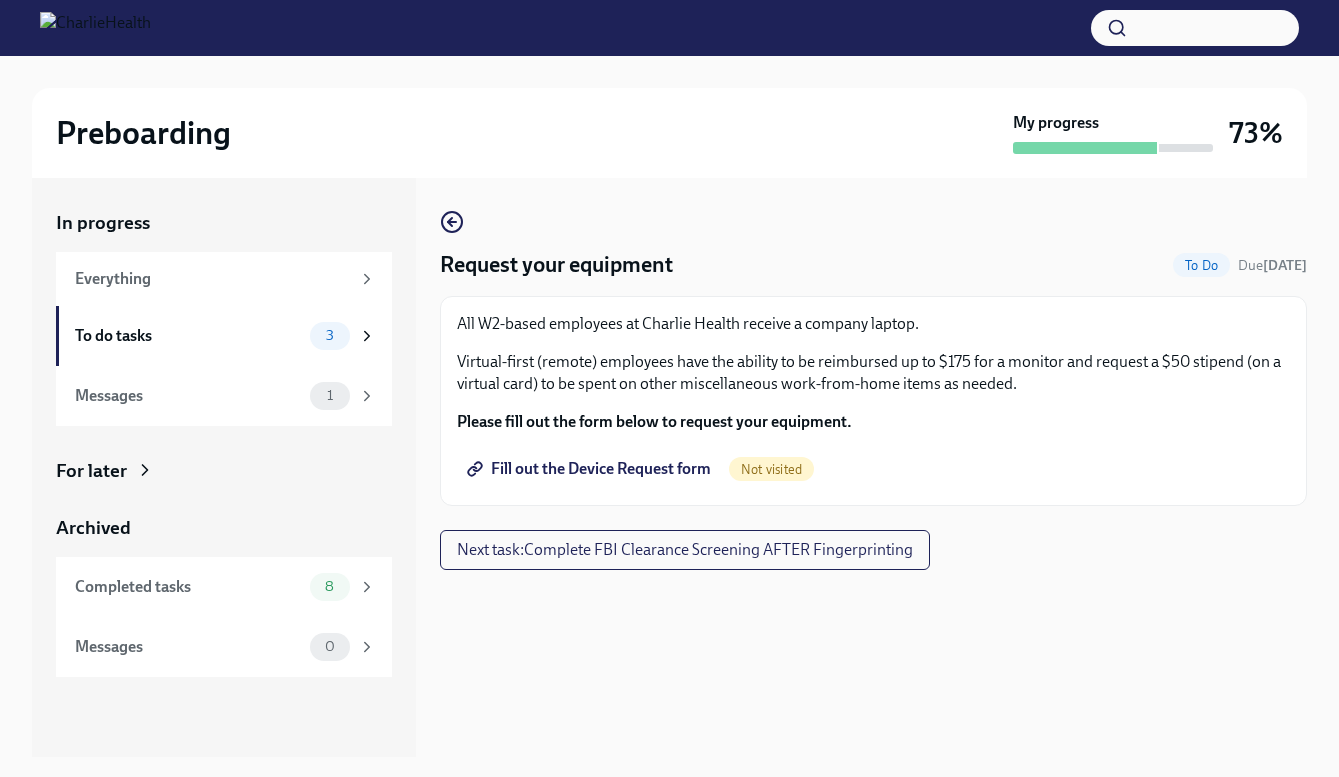 click on "Fill out the Device Request form" at bounding box center (591, 469) 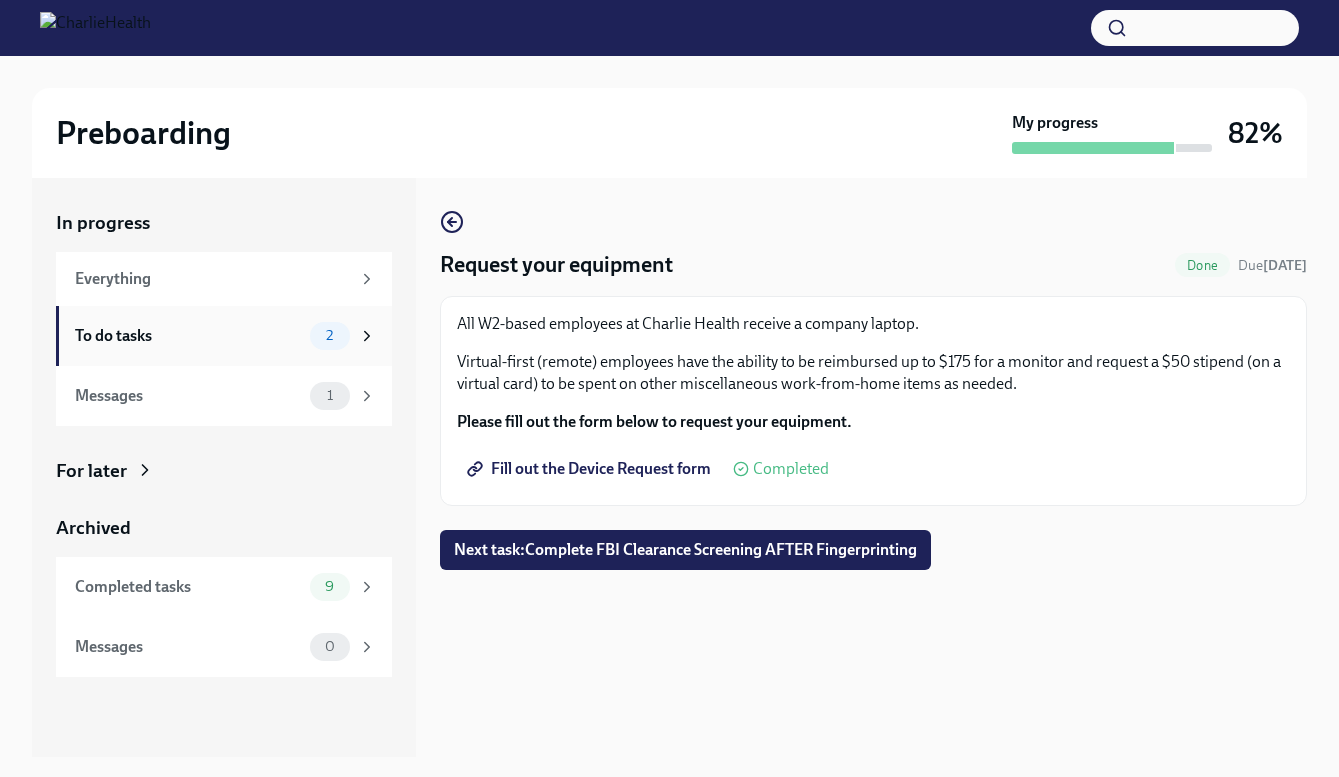 click on "2" at bounding box center [329, 335] 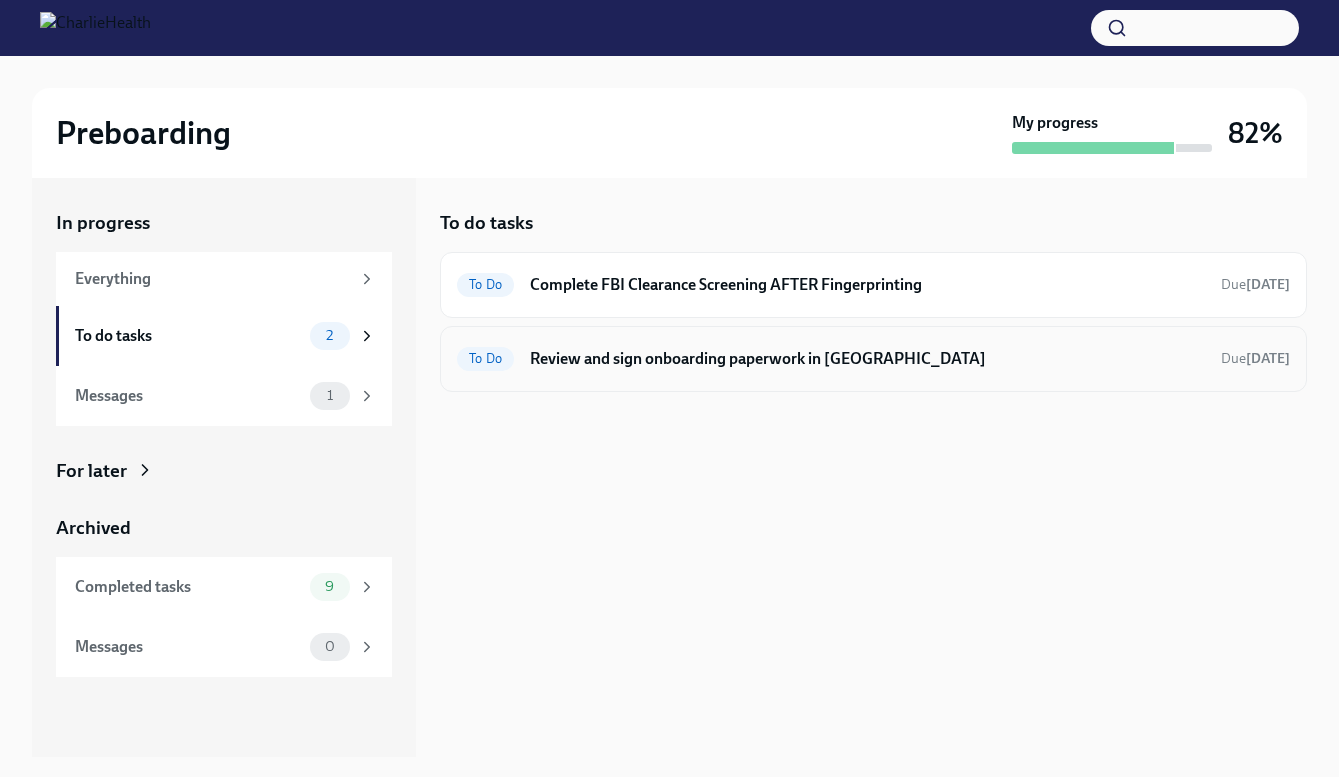 click on "To Do" at bounding box center (485, 358) 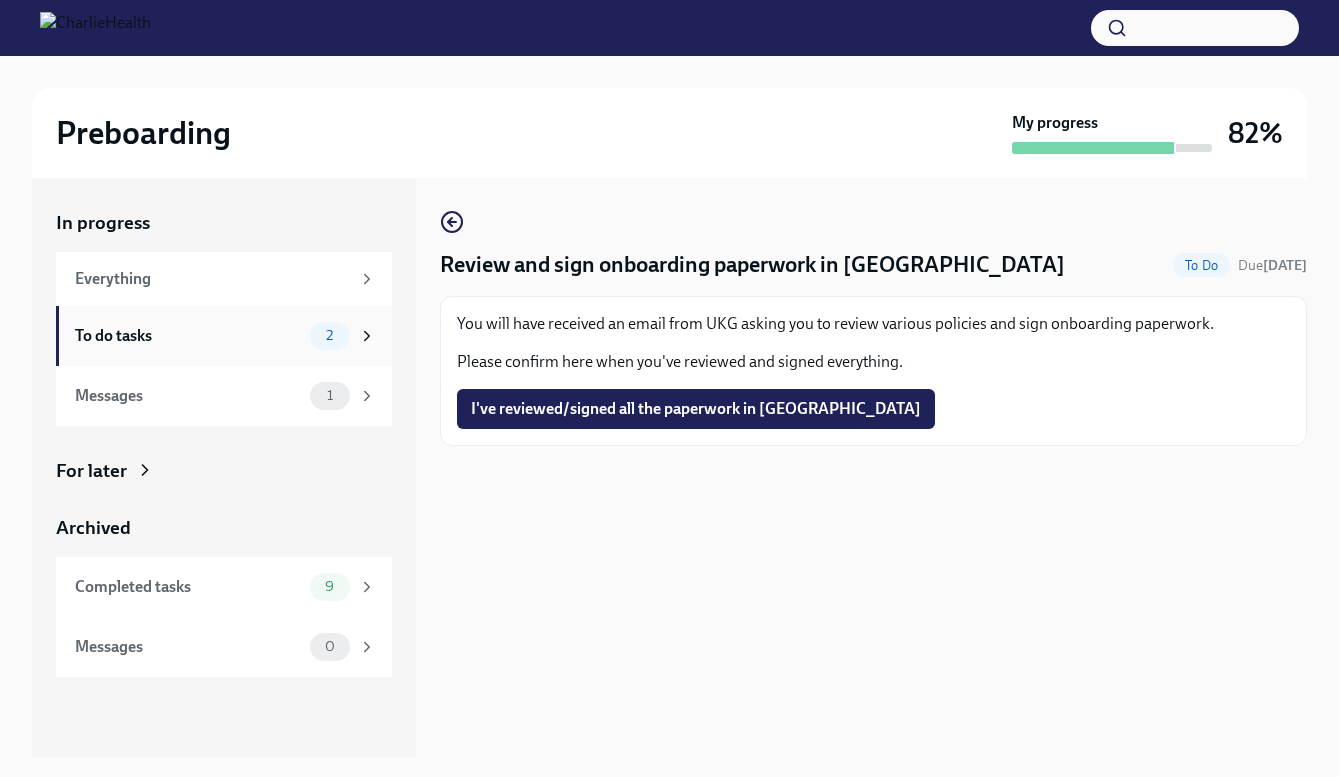 click on "To do tasks" at bounding box center (188, 336) 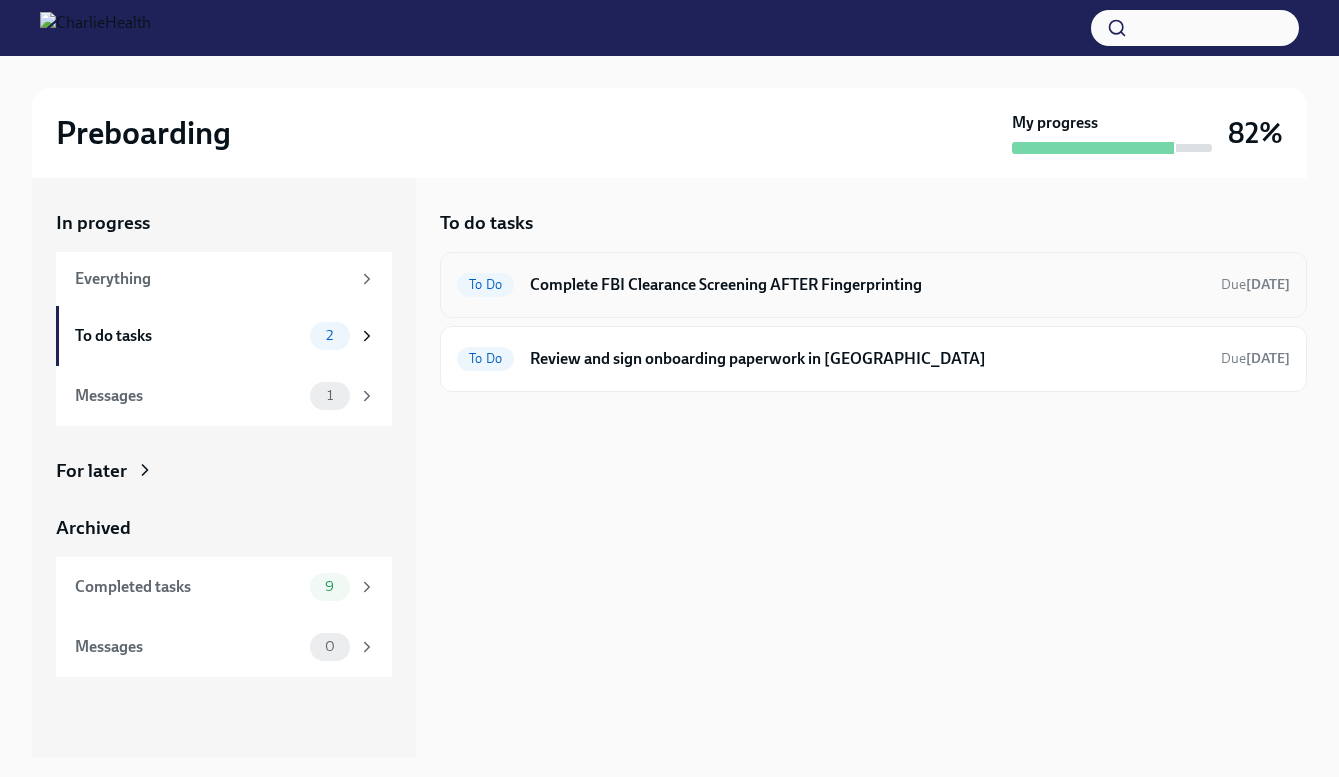 click on "Complete FBI Clearance Screening AFTER Fingerprinting" at bounding box center (867, 285) 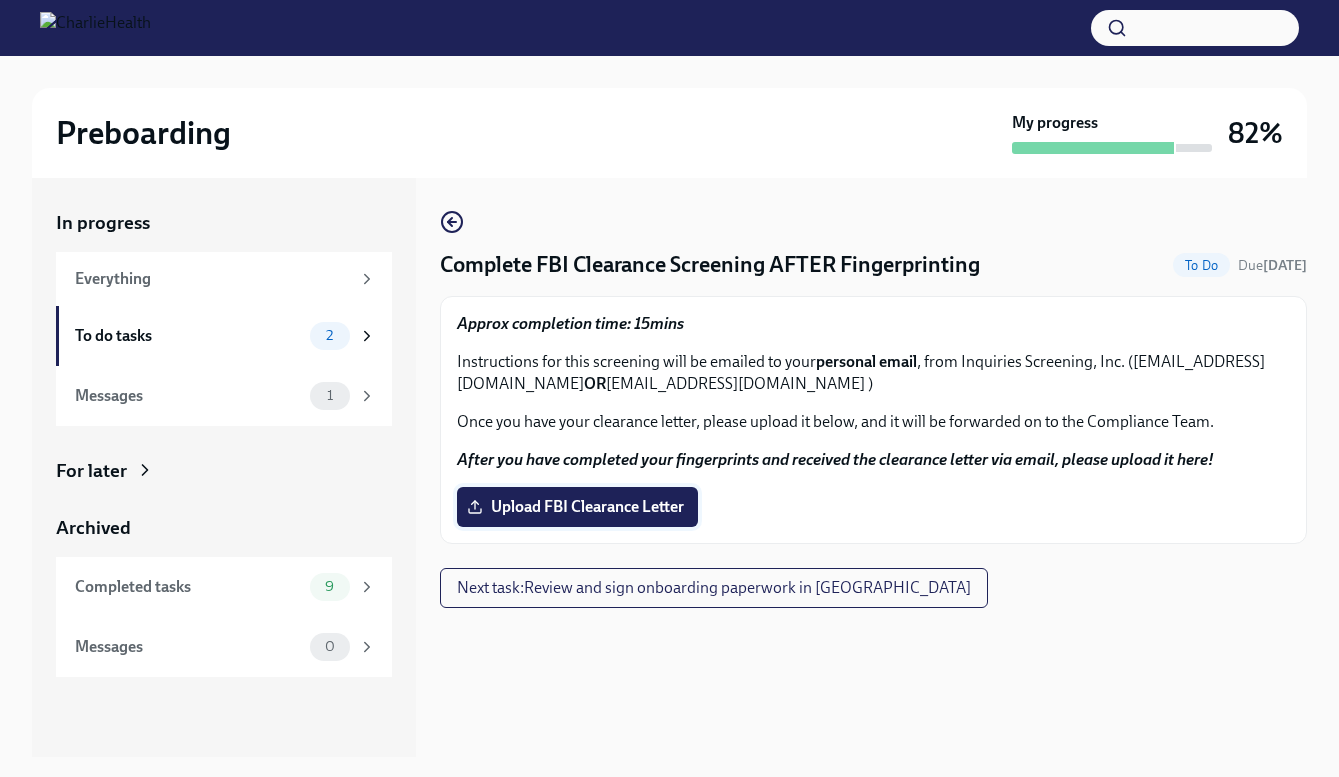 click on "Upload FBI Clearance Letter" at bounding box center (577, 507) 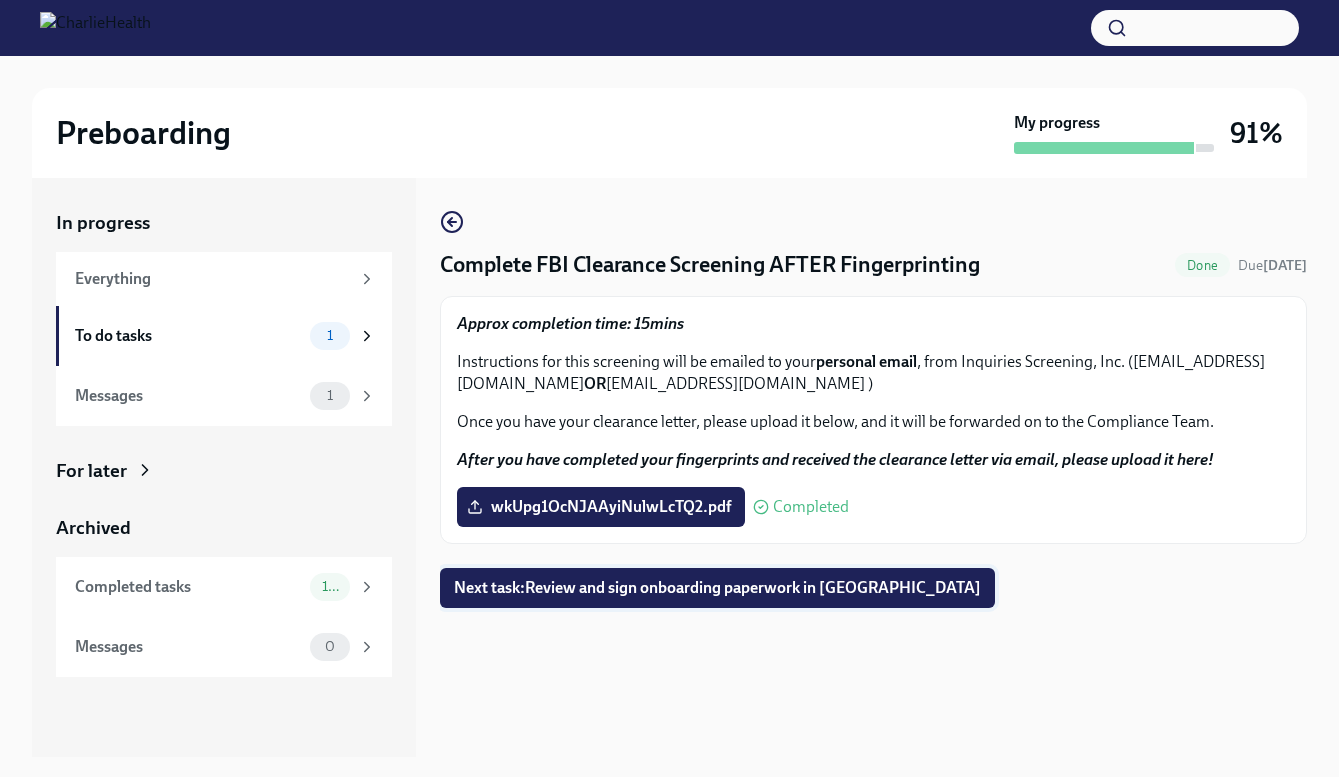 click on "Next task :  Review and sign onboarding paperwork in [GEOGRAPHIC_DATA]" at bounding box center [717, 588] 